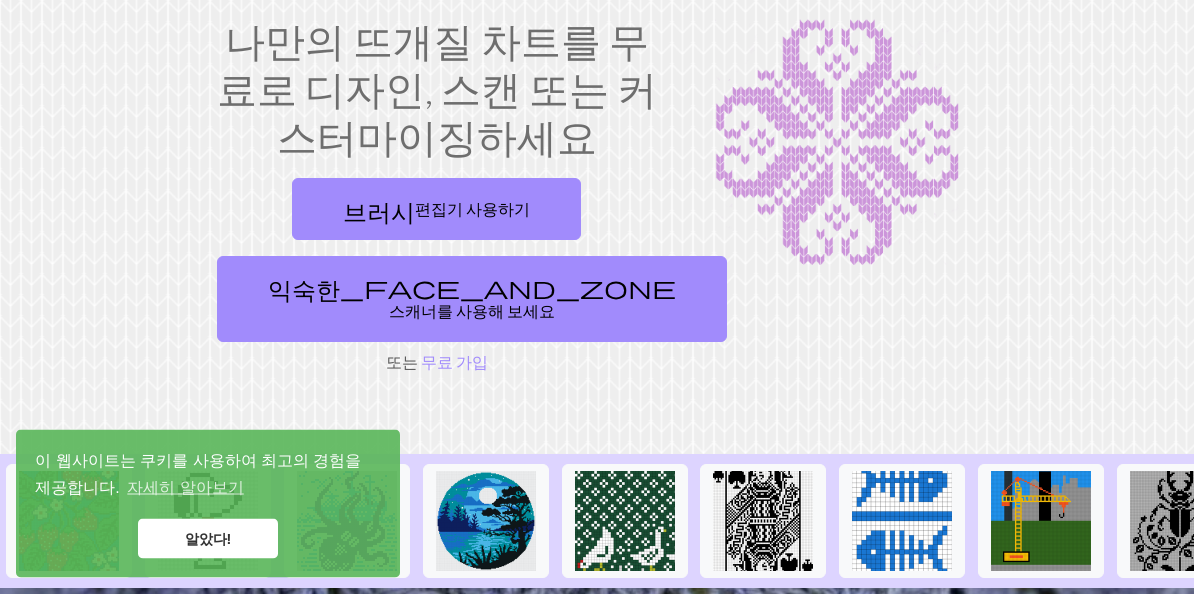 scroll, scrollTop: 122, scrollLeft: 0, axis: vertical 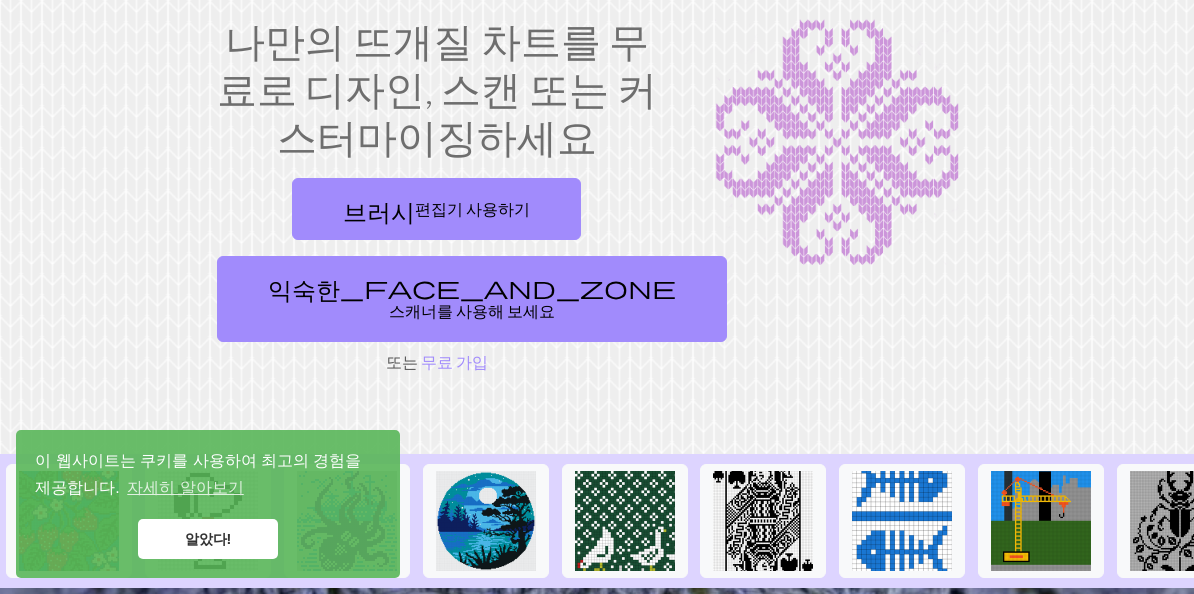 click on "브러시  편집기 사용하기" at bounding box center [436, 209] 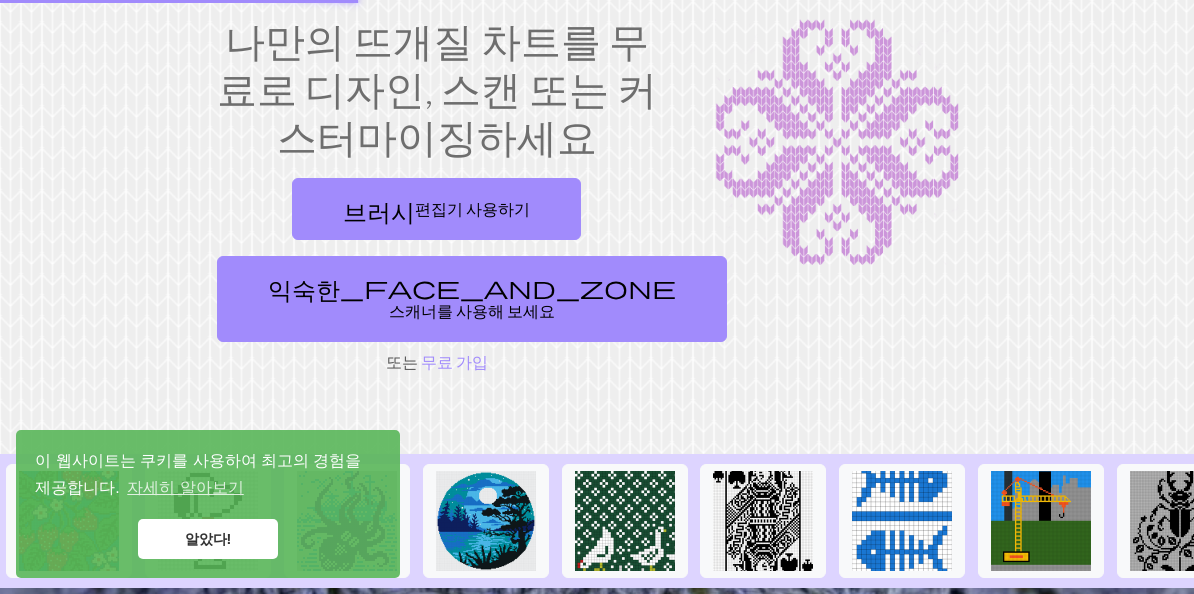scroll, scrollTop: 0, scrollLeft: 0, axis: both 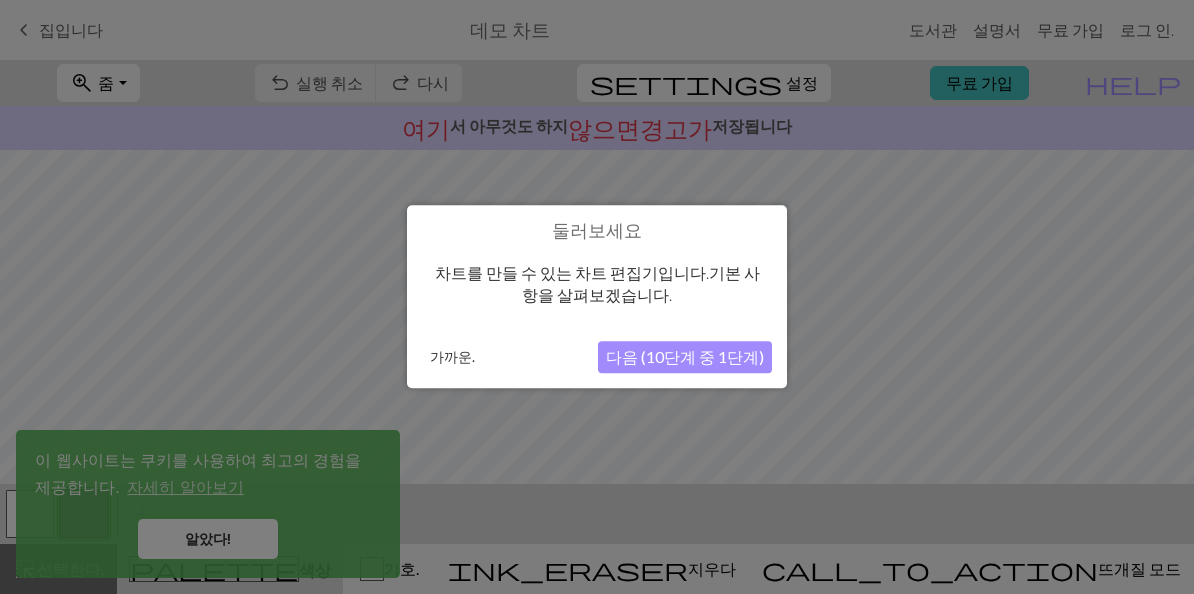 click on "다음 (10단계 중 1단계)" at bounding box center (685, 357) 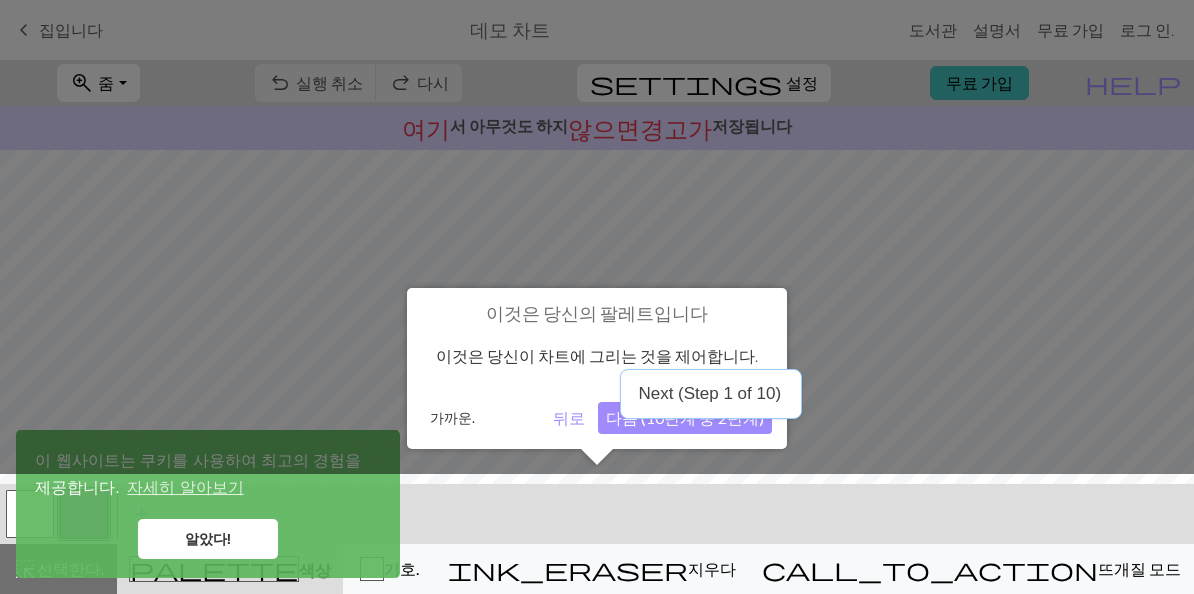 click on "Next (Step 1 of 10)" at bounding box center [709, 393] 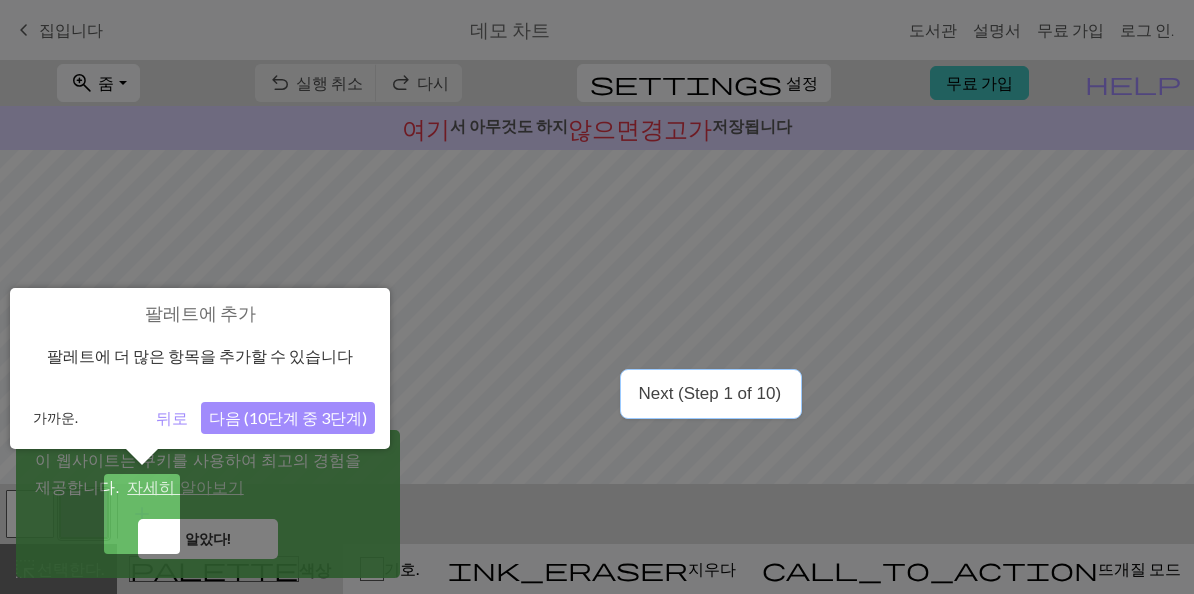 click at bounding box center (597, 297) 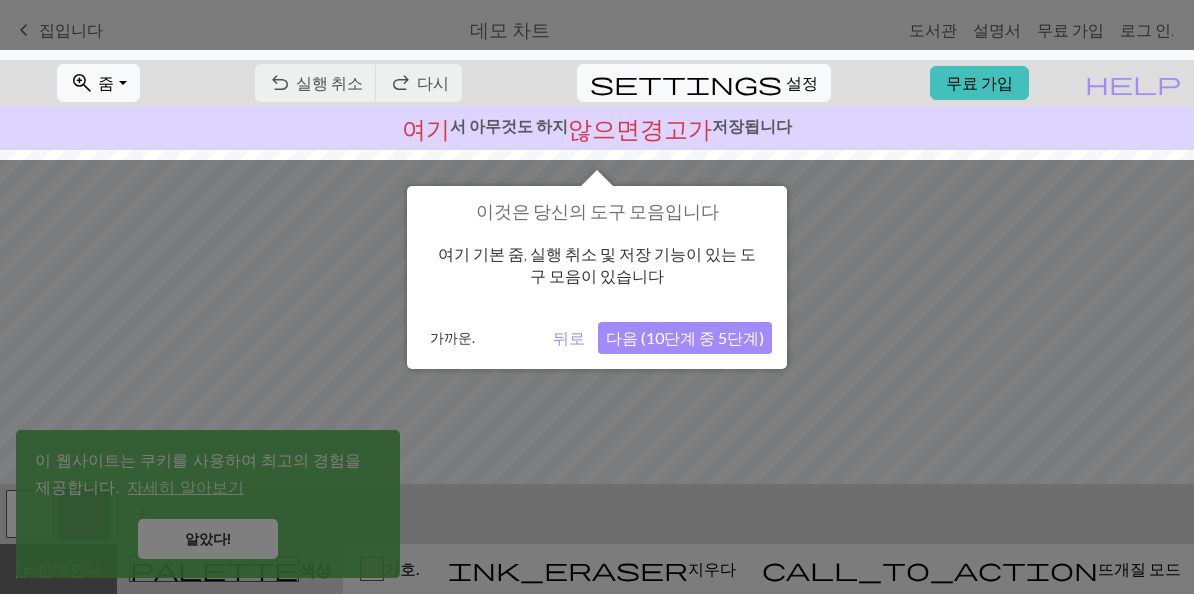 click at bounding box center [597, 297] 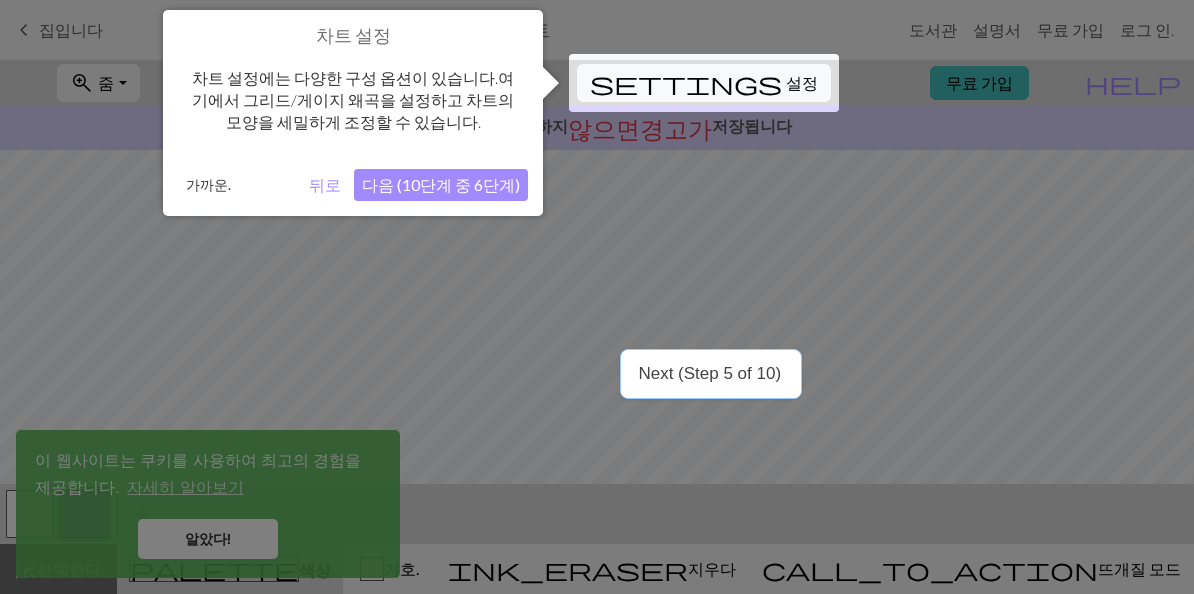 click at bounding box center (597, 297) 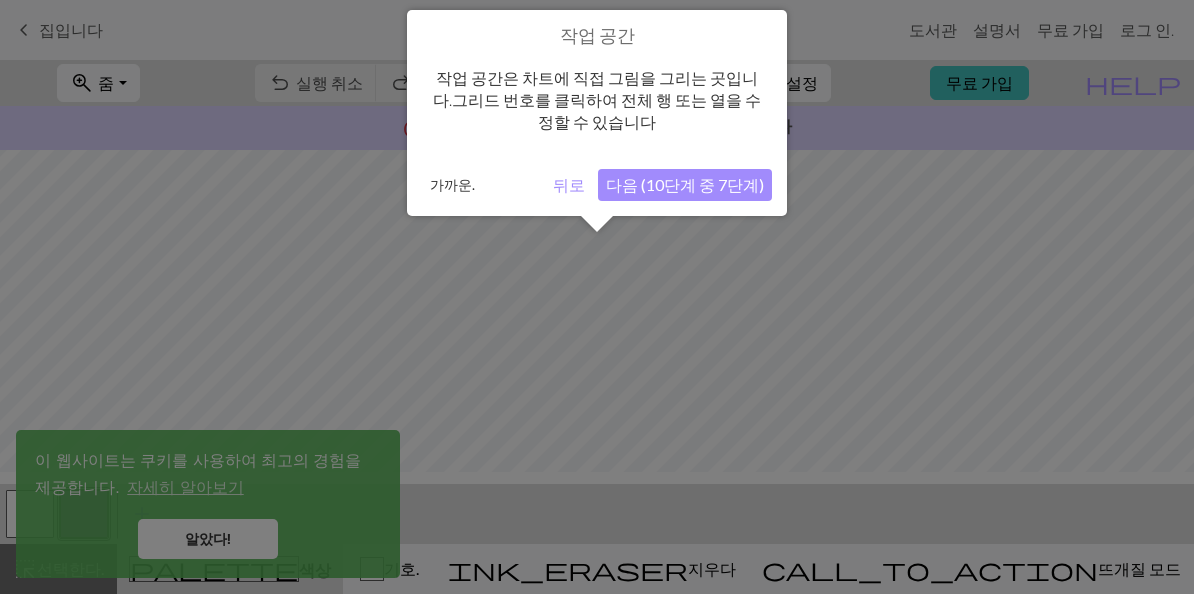 scroll, scrollTop: 120, scrollLeft: 0, axis: vertical 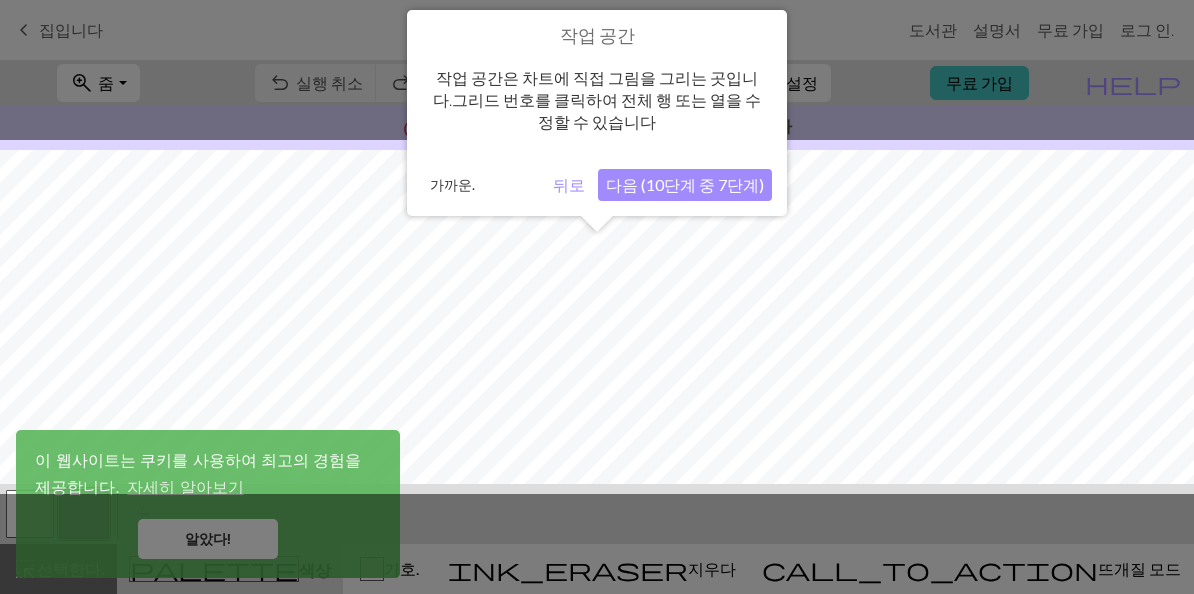 click on "가까운." at bounding box center (483, 185) 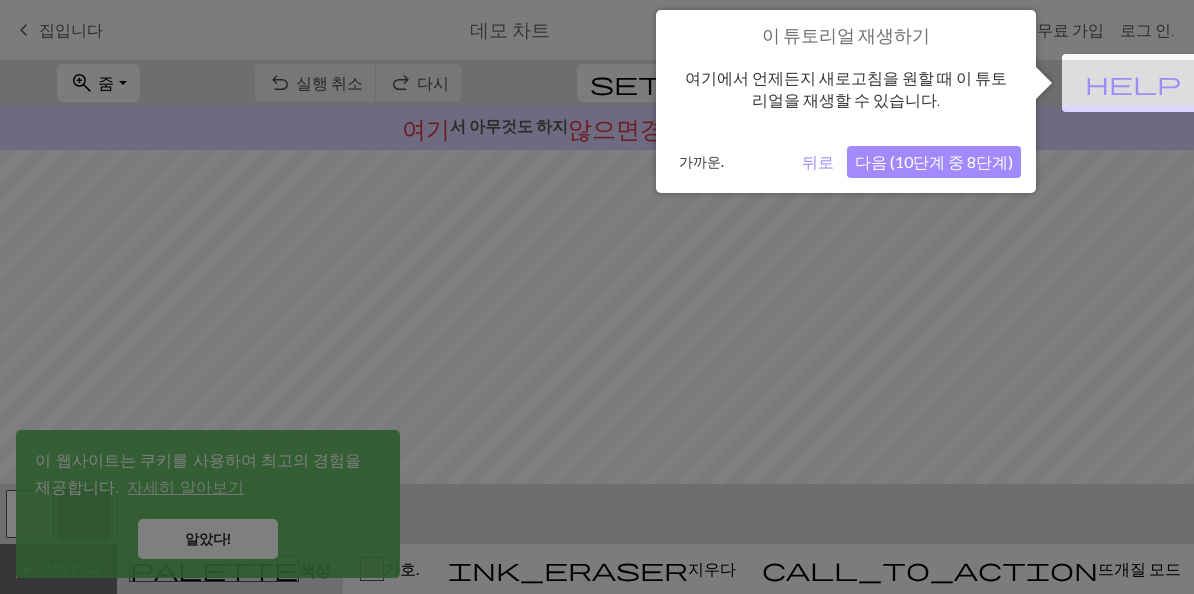 click on "다음 (10단계 중 8단계)" at bounding box center [934, 161] 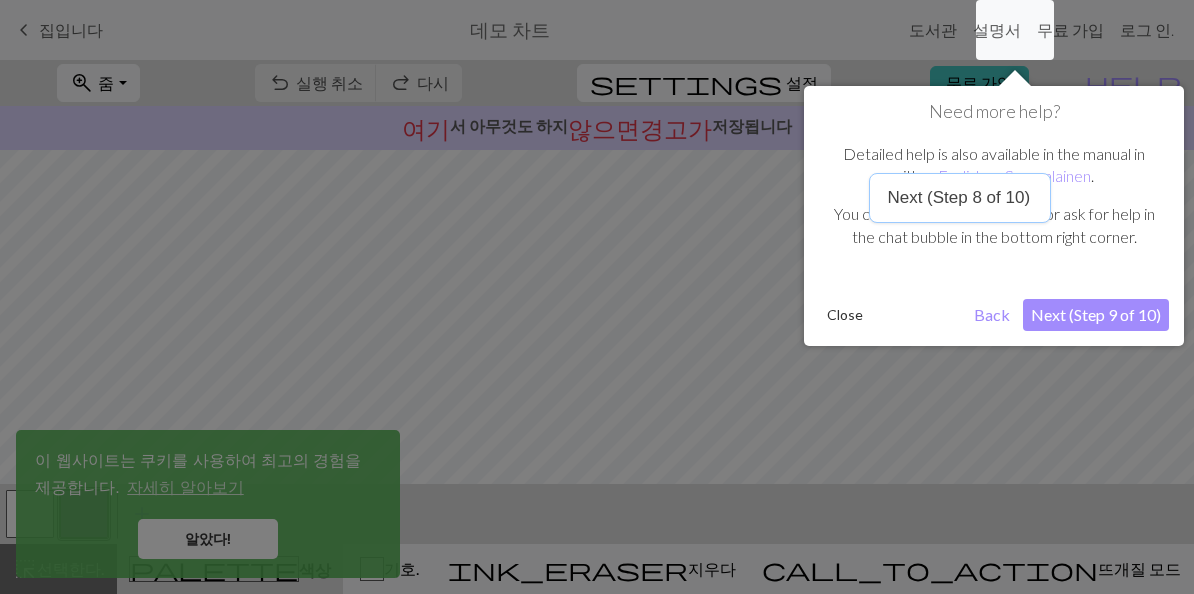 click on "Next (Step 9 of 10)" at bounding box center [1096, 315] 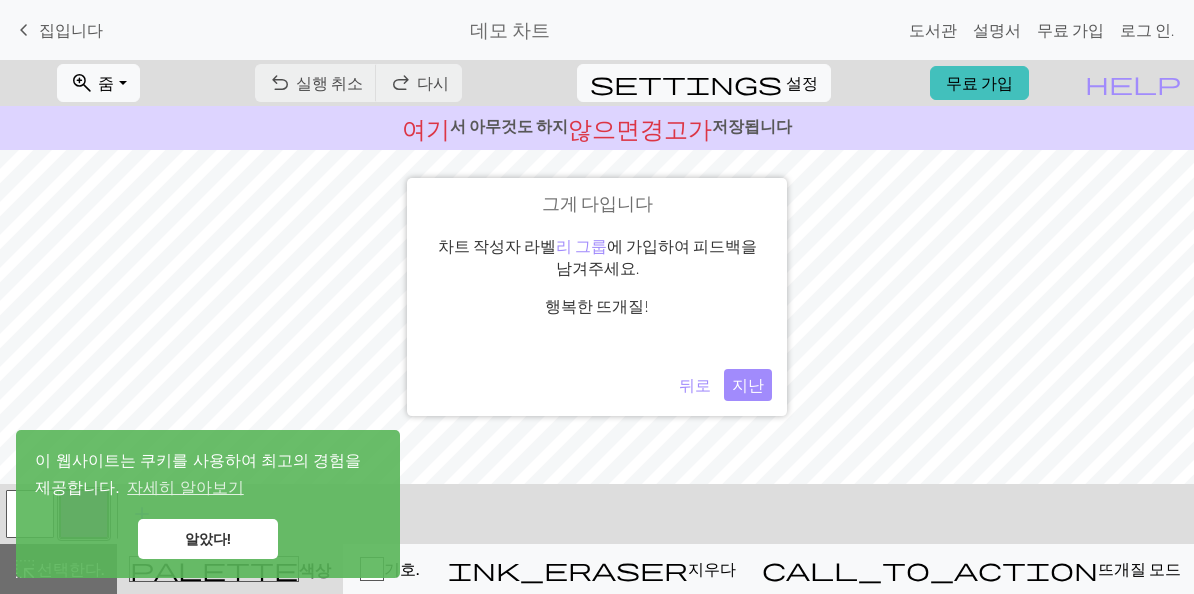 click on "지난" at bounding box center [748, 385] 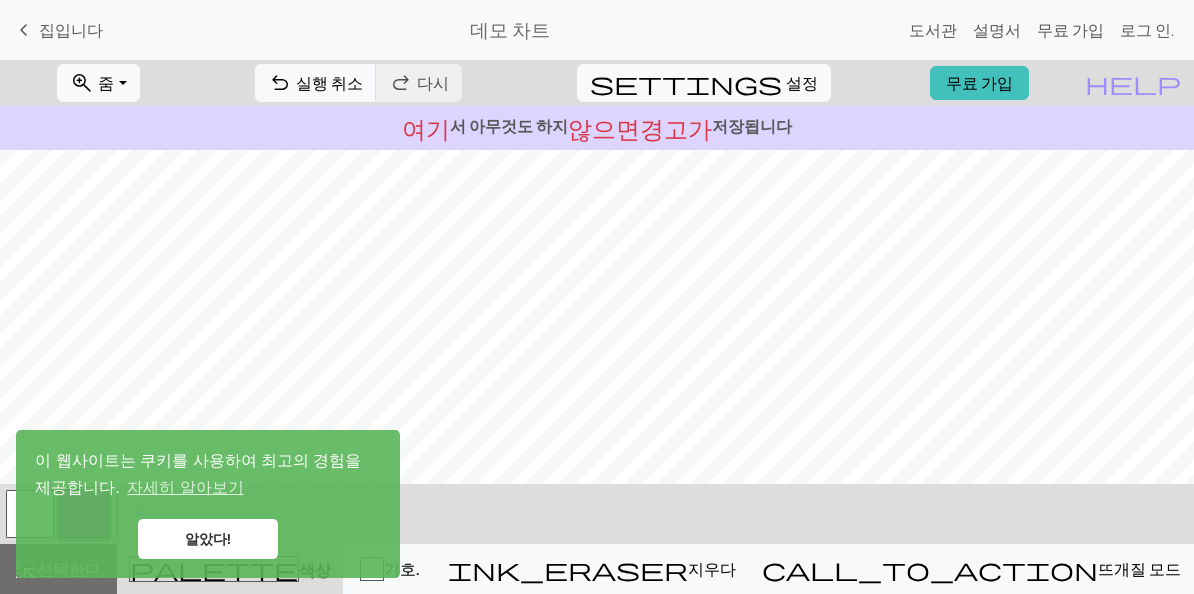 scroll, scrollTop: 0, scrollLeft: 0, axis: both 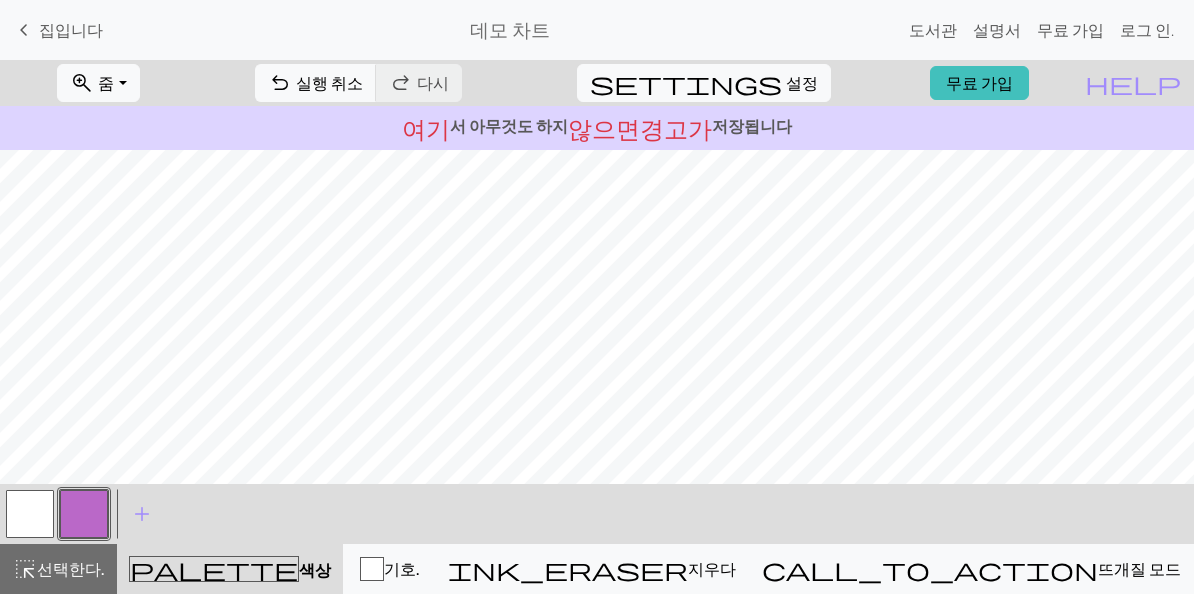 click on "이 웹사이트는 쿠키를 사용하여 최고의 경험을 제공합니다.   자세히 알아보기 알았다!" at bounding box center (208, 504) 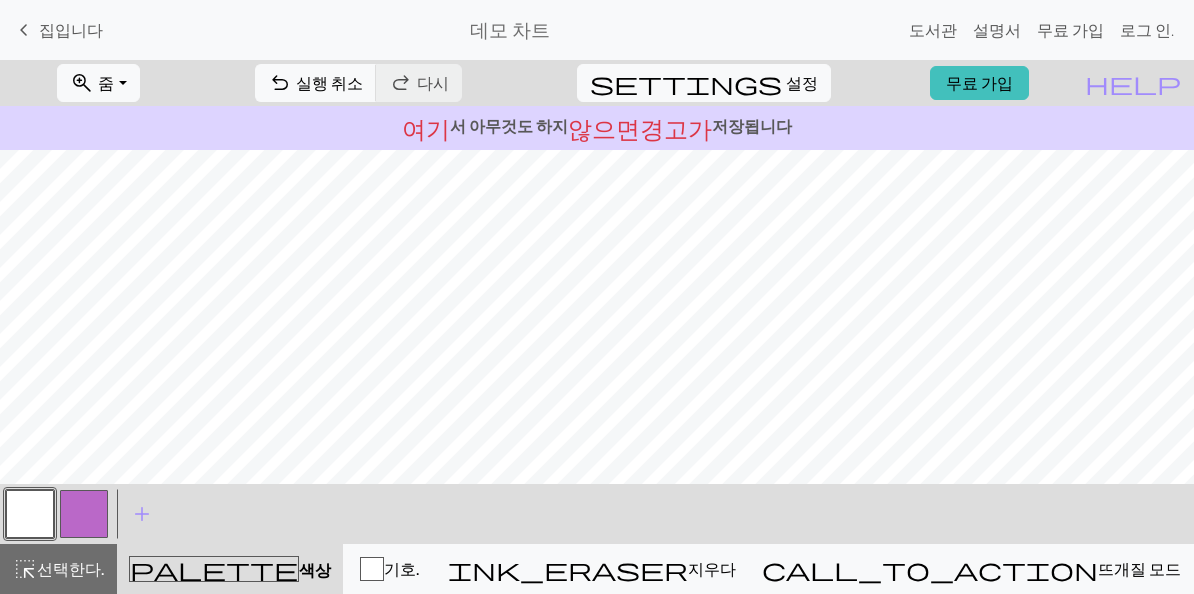 scroll, scrollTop: 78, scrollLeft: 0, axis: vertical 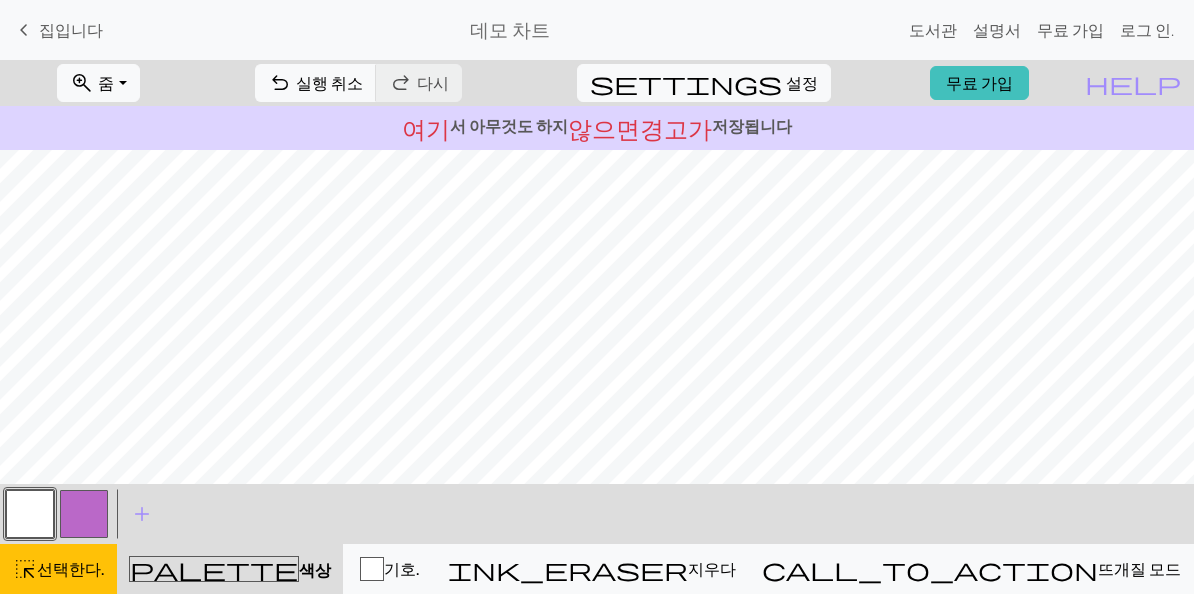 click on "지우다" at bounding box center (712, 568) 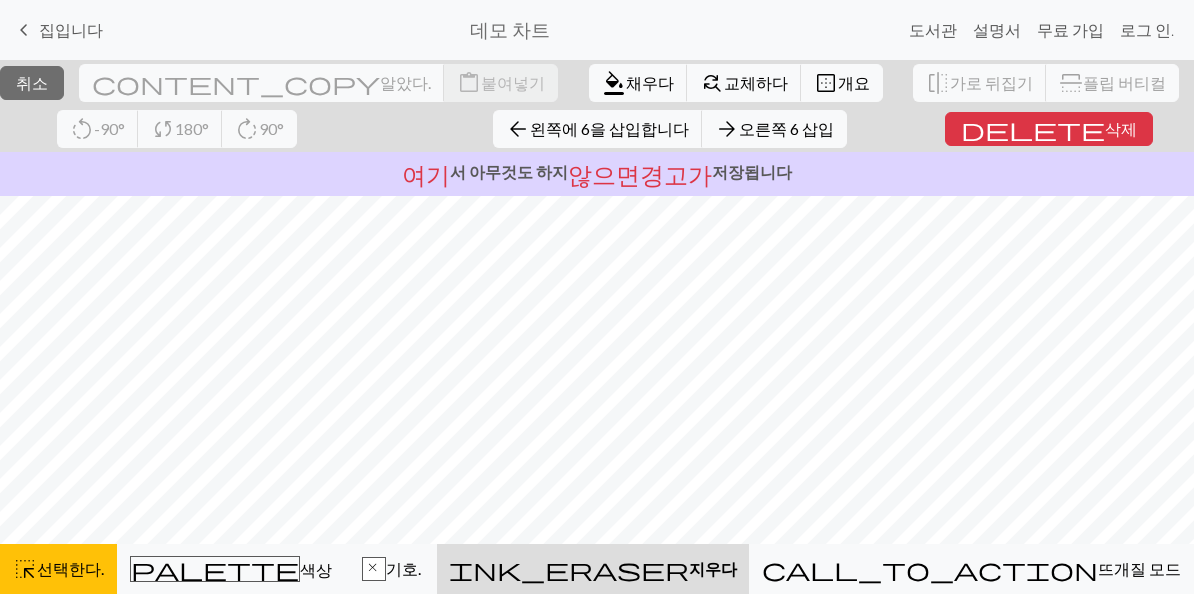 click on "x" at bounding box center [374, 570] 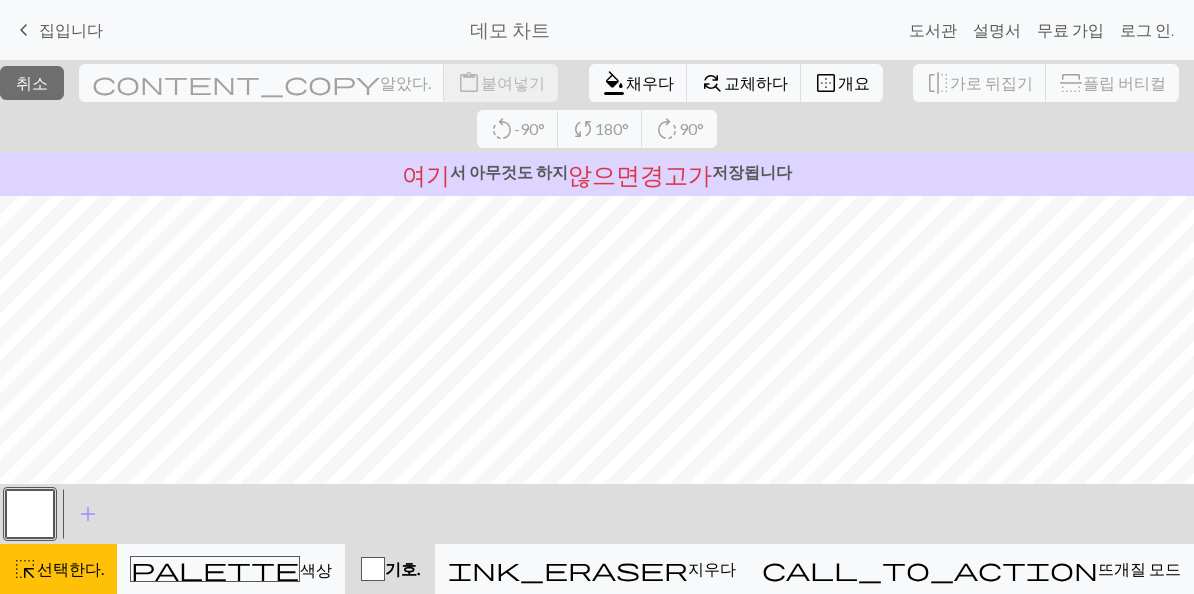 click on "기호." at bounding box center [402, 568] 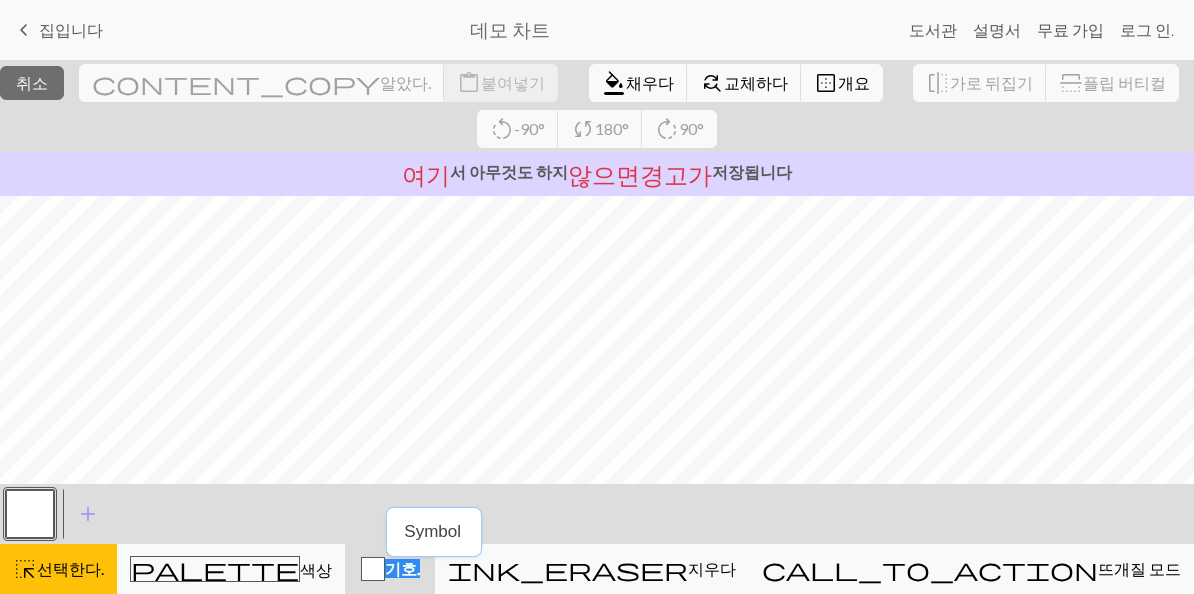 click on "Symbol" at bounding box center (434, 532) 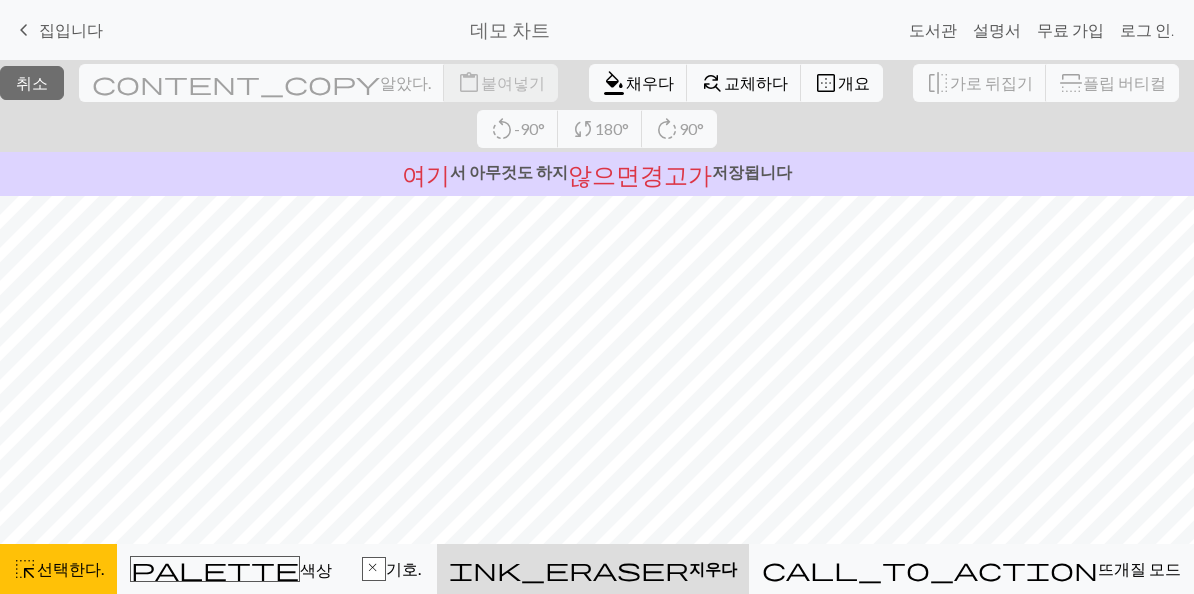 click on "ink_eraser  지우다  지우다" at bounding box center [593, 569] 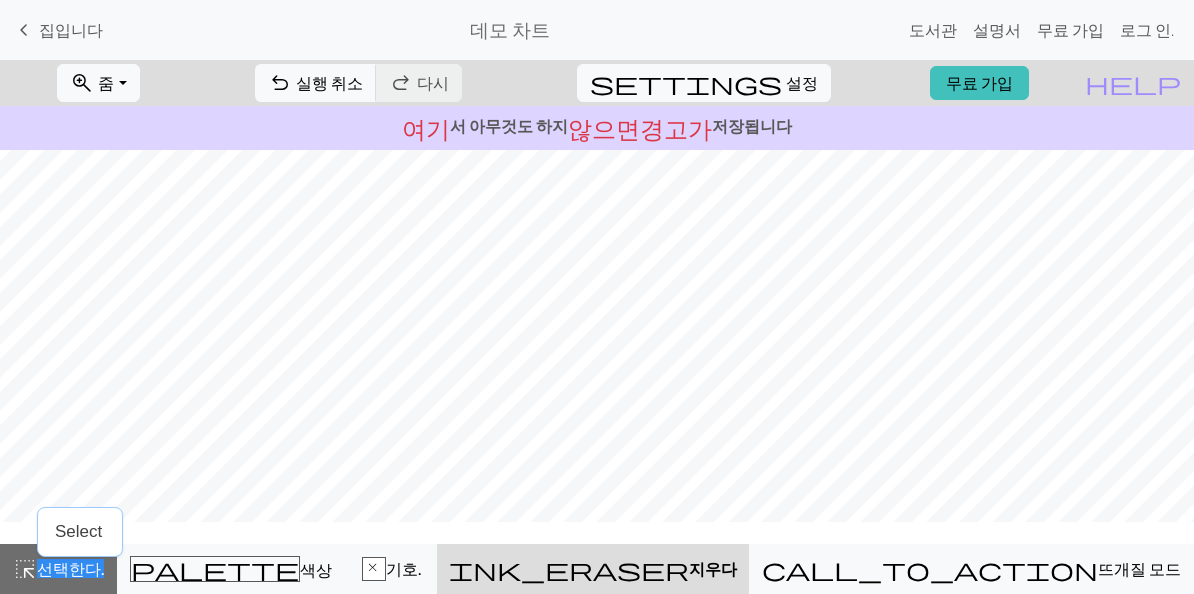 scroll, scrollTop: 6, scrollLeft: 0, axis: vertical 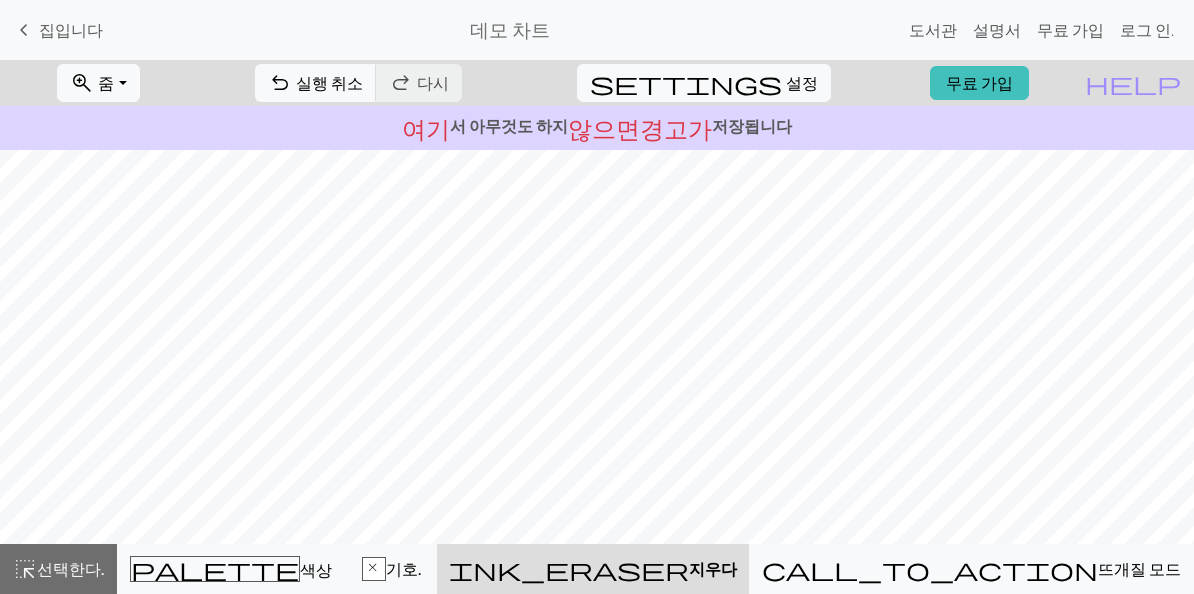 click on "ink_eraser" at bounding box center (569, 569) 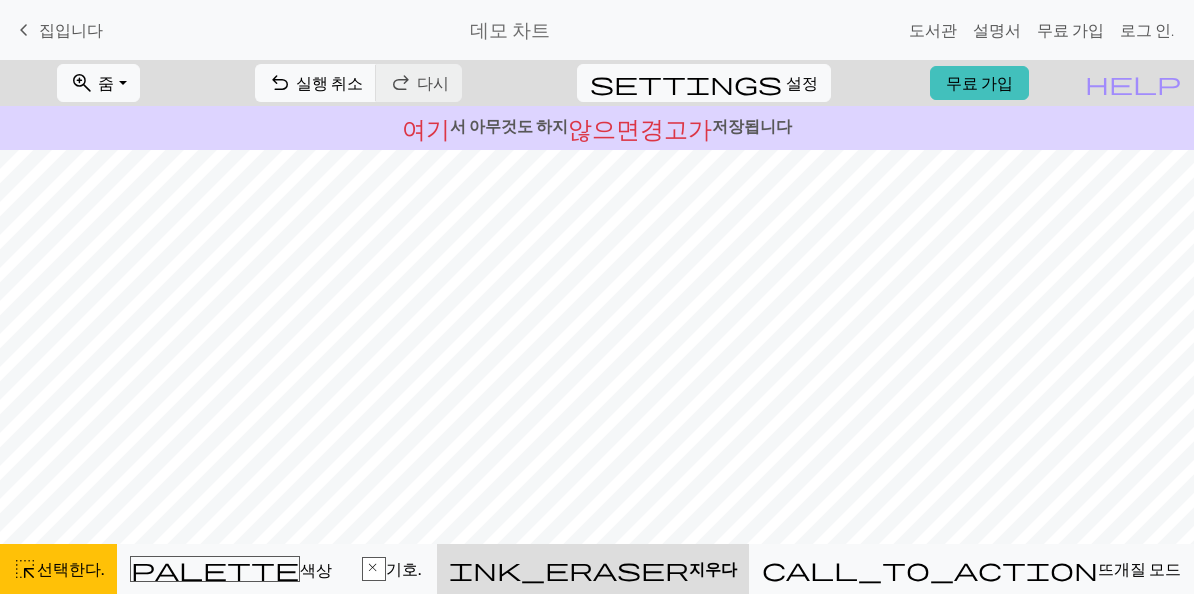 click on "highlight_alt  선택한다.  선택한다." at bounding box center (58, 569) 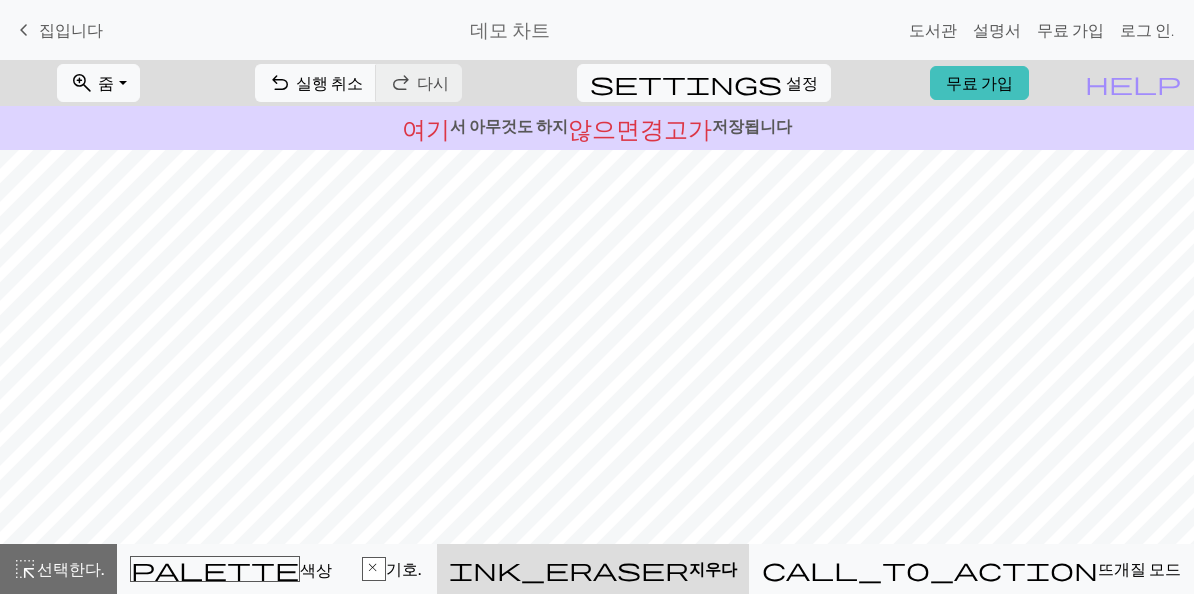 click on "undo 실행 취소 실행 취소" at bounding box center [316, 83] 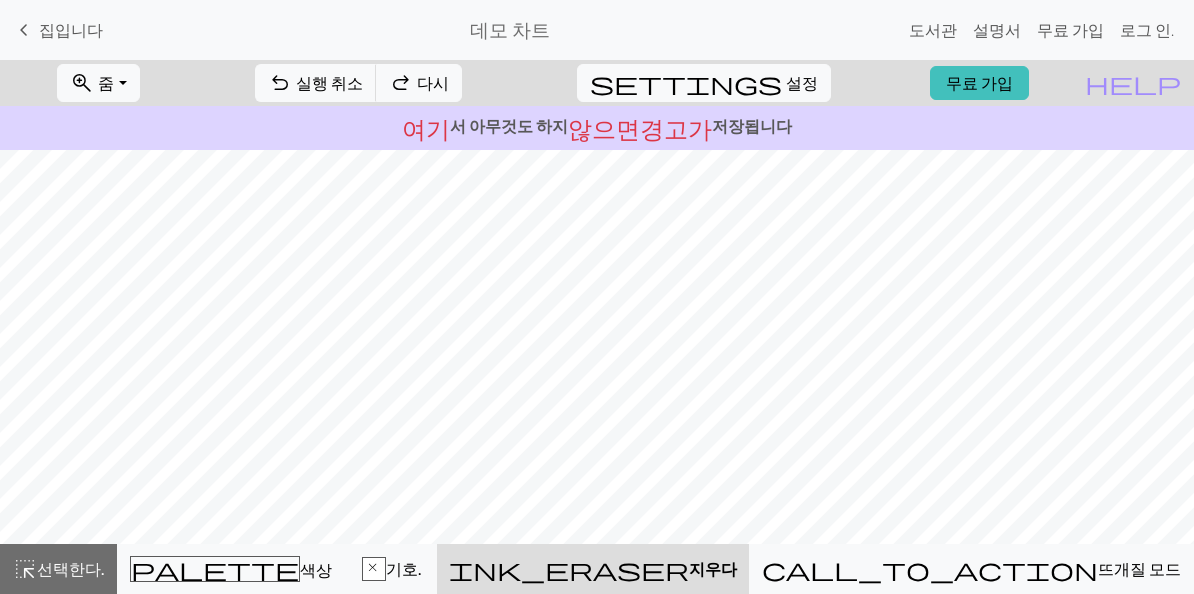 click on "undo 실행 취소 실행 취소" at bounding box center (316, 83) 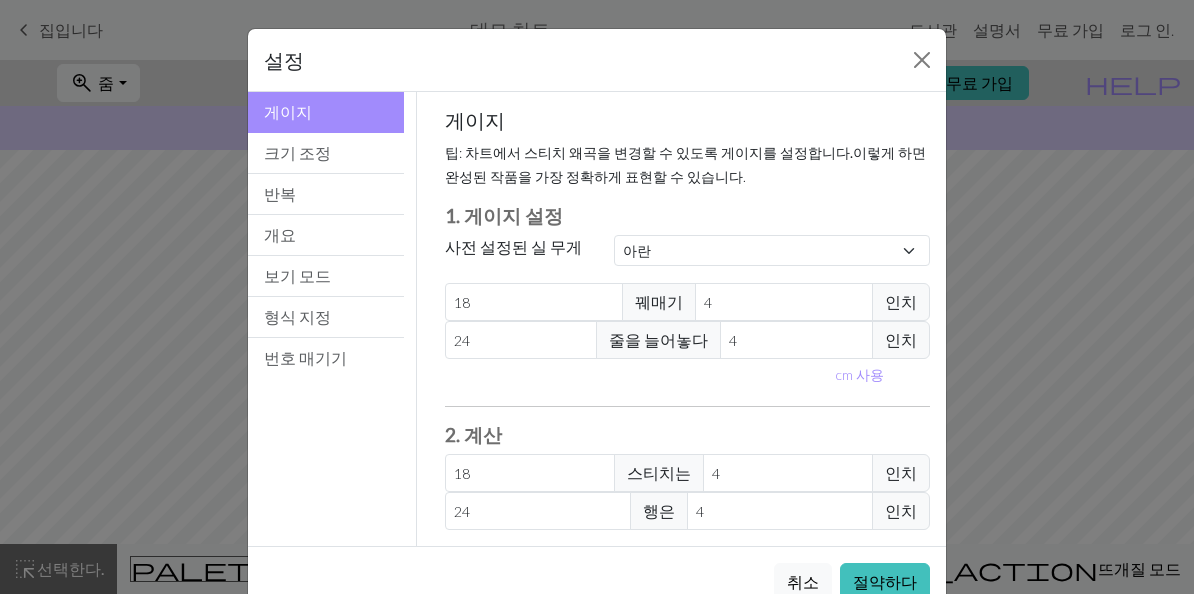 click on "크기 조정" at bounding box center (326, 153) 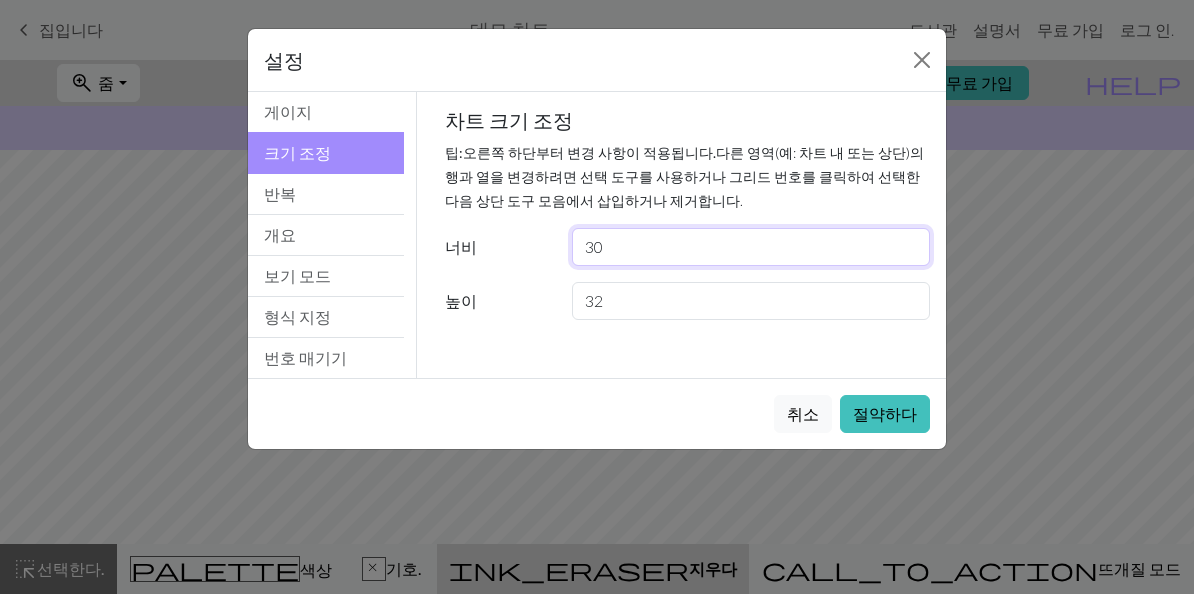 click on "30" at bounding box center [751, 247] 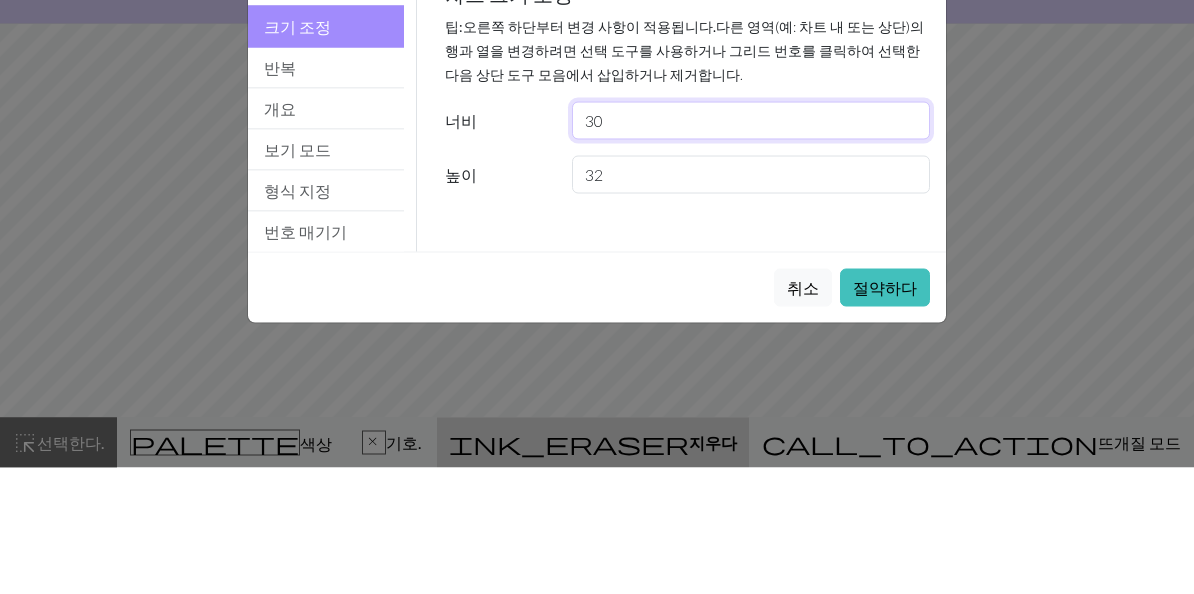 type on "3" 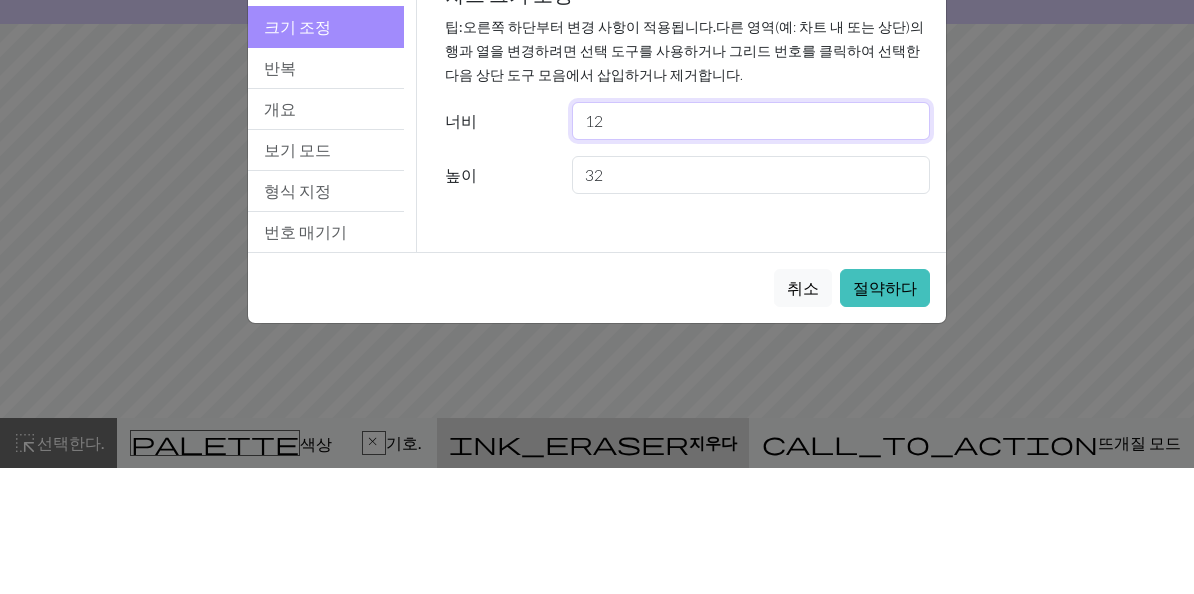 type on "1" 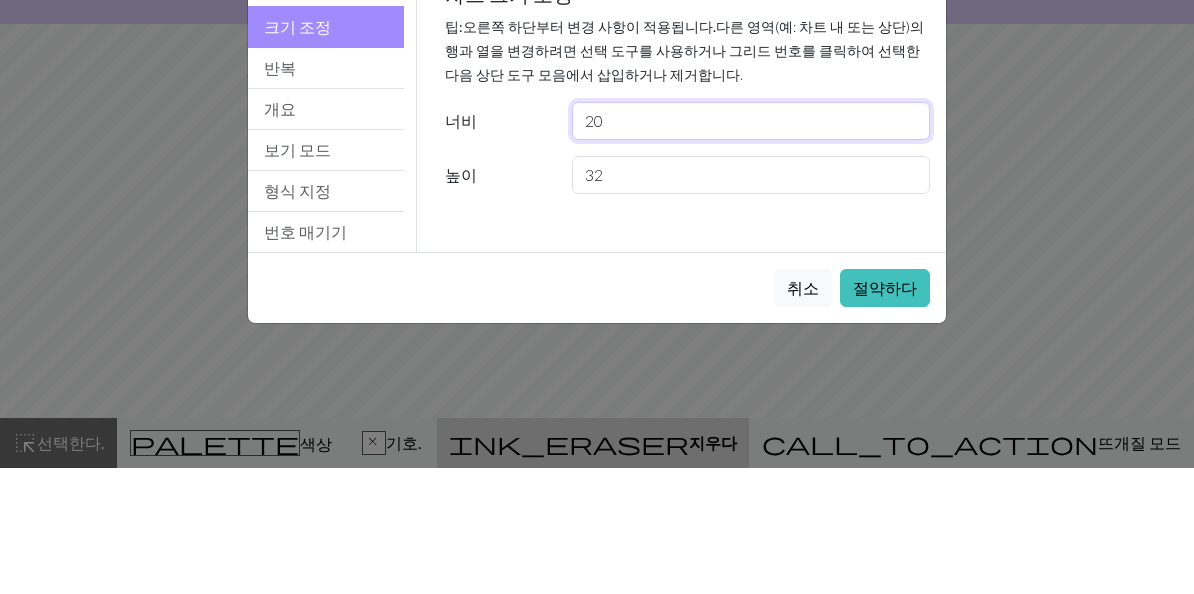 type on "20" 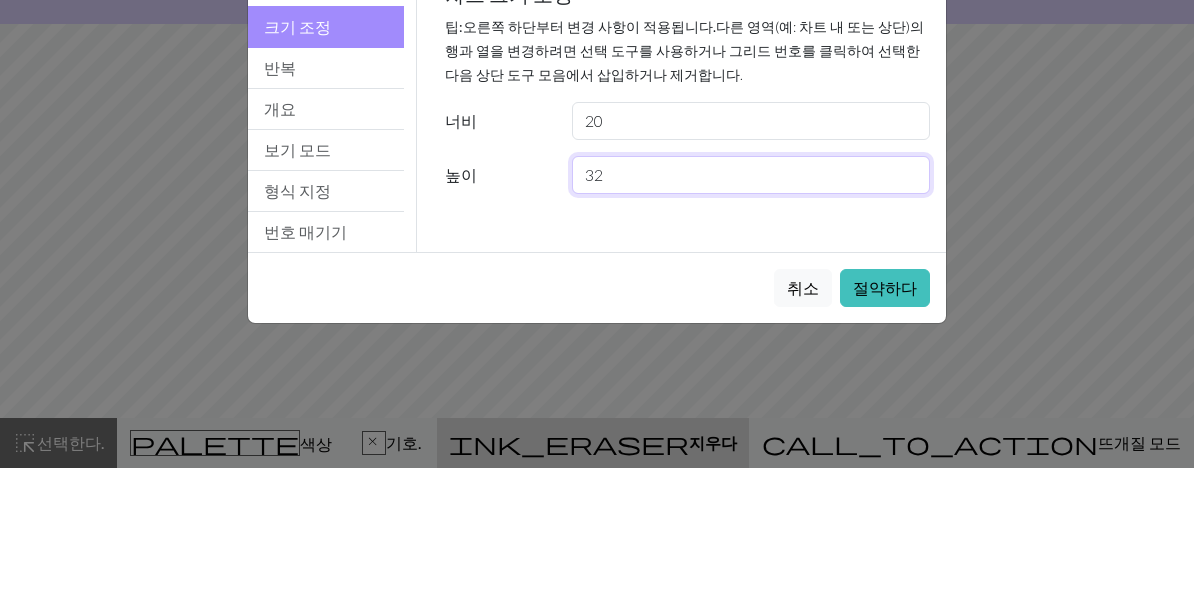 click on "32" at bounding box center (751, 301) 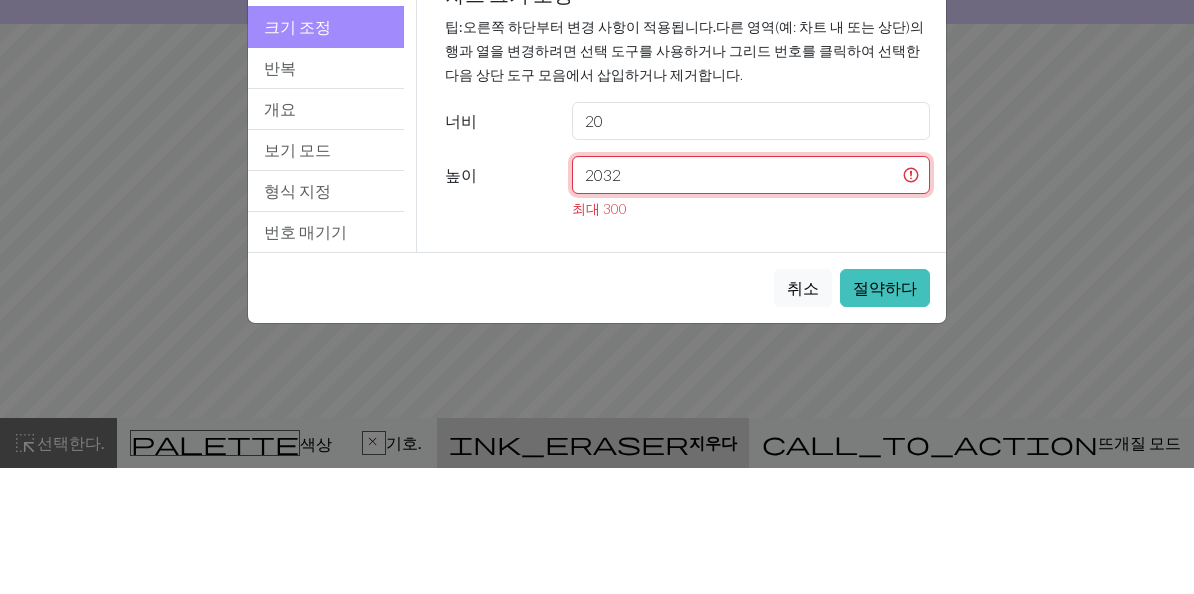 click on "2032" at bounding box center (751, 301) 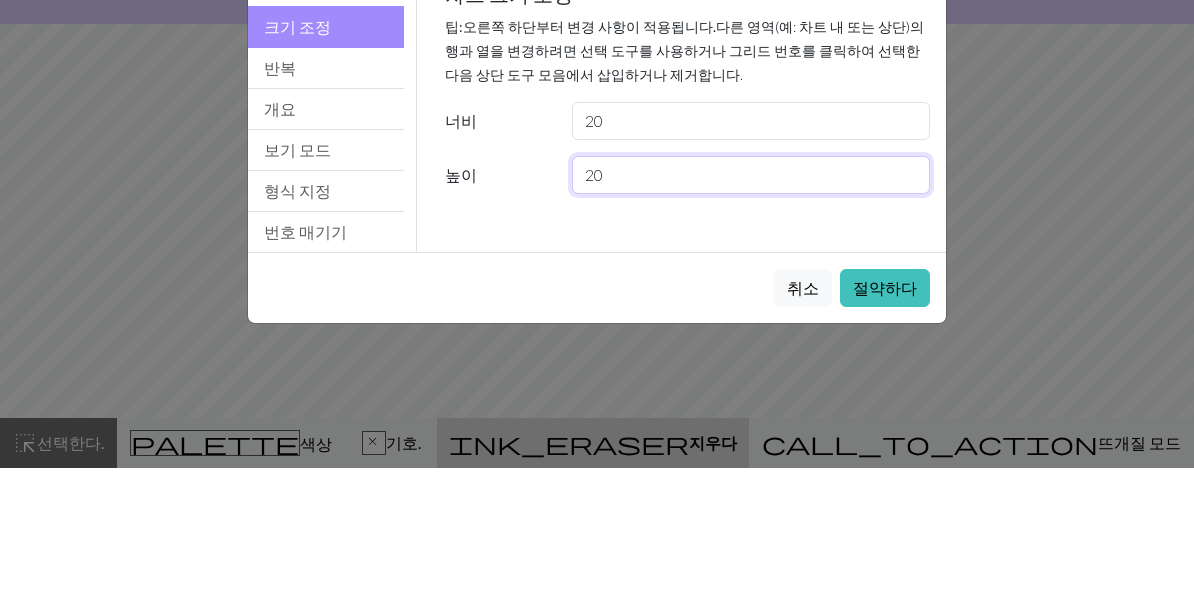 type on "20" 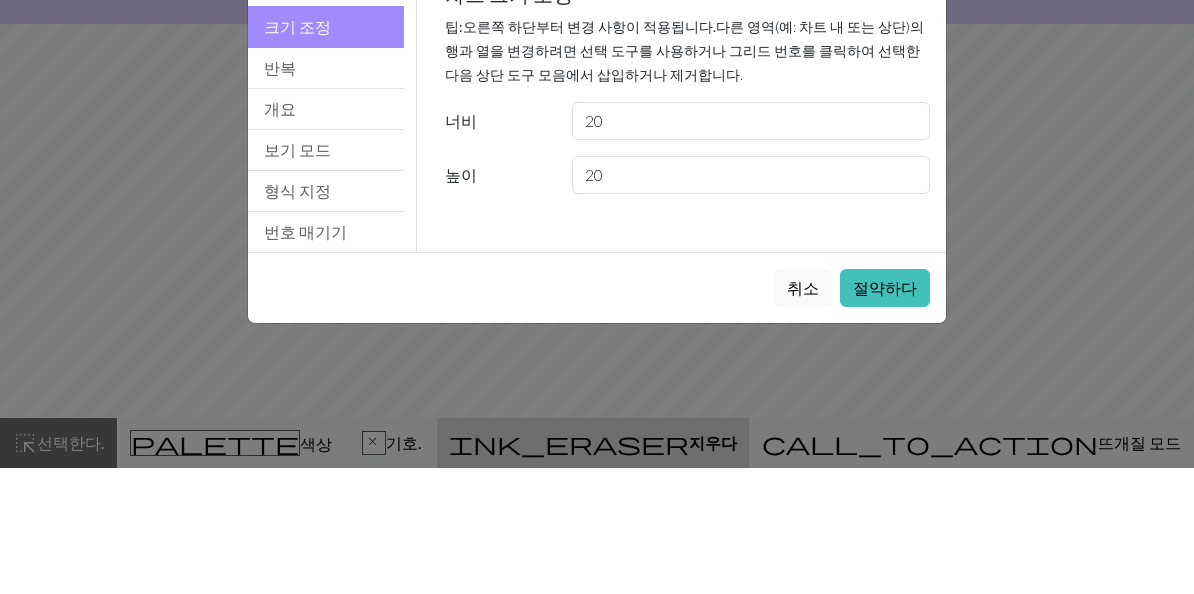 click on "게이지 팁 : 차트에서 스티치 왜곡을 변경할 수 있도록 게이지를 설정 합니다.  이렇게 하면 완성된 작품을 가장 정확하게 표현할 수 있습니다. 1. 게이지 설정 사전 설정된 실 무게 관습 광장 레이스 라이트 핑거링 운지 스포츠 더블 니트 워스트드 아란 부피가 큰 초대형 18 꿰매기  4 인치 24 줄을 늘어놓다  4 인치 cm 사용 2. 계산 18 스티치는 4 인치 24 행은 4 인치 차트 크기 조정 팁:  오른쪽 하단부터 변경 사항이 적용됩니다 .  다른 영역(예: 차트 내 또는 상단)의 행과 열을 변경하려면 선택 도구를 사용하거나 그리드 번호를 클릭하여 선택한 다음 상단 도구 모음에서 삽입하거나 제거합니다. 너비 20 높이 20 반복 workspace_premium  반복을 시각화하는  프로  사용자가 되기 팁:  전체 차트가 반복적으로 표시되므로 결합 패널이 어떻게 생겼는지 미리 확인할 수 있습니다.  수평 1" at bounding box center [688, 235] 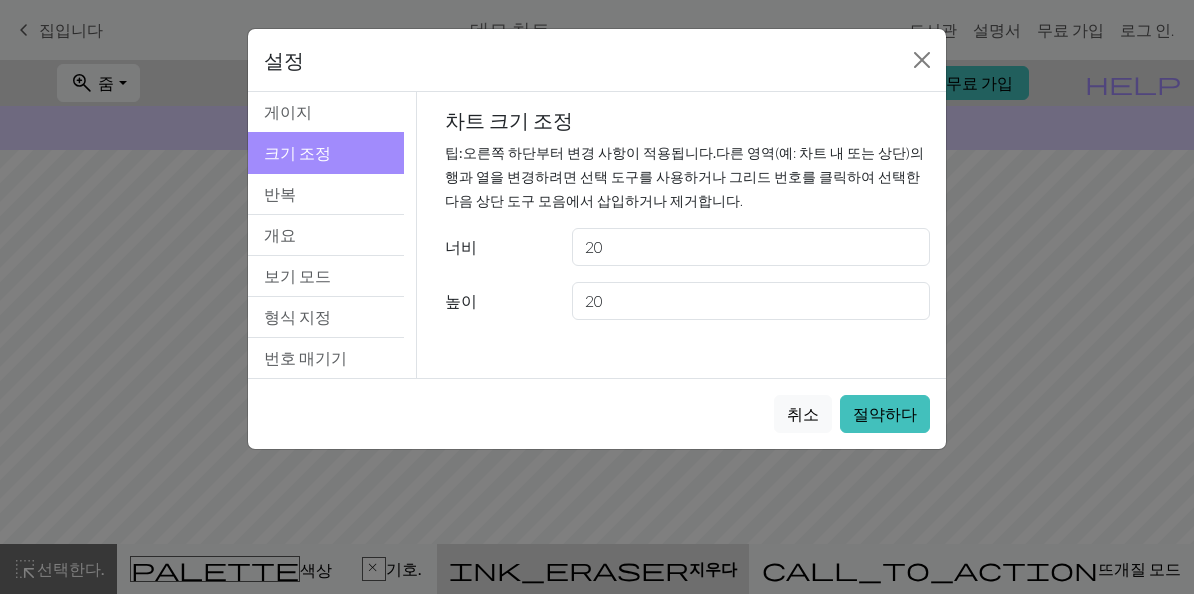 click on "절약하다" at bounding box center [885, 413] 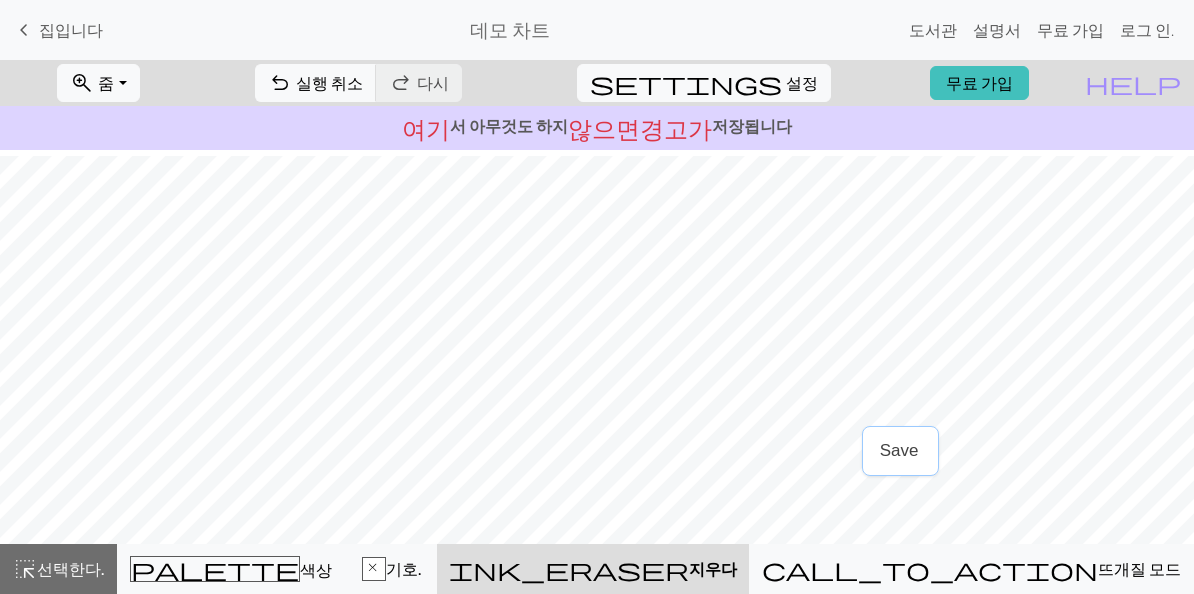 scroll, scrollTop: 0, scrollLeft: 0, axis: both 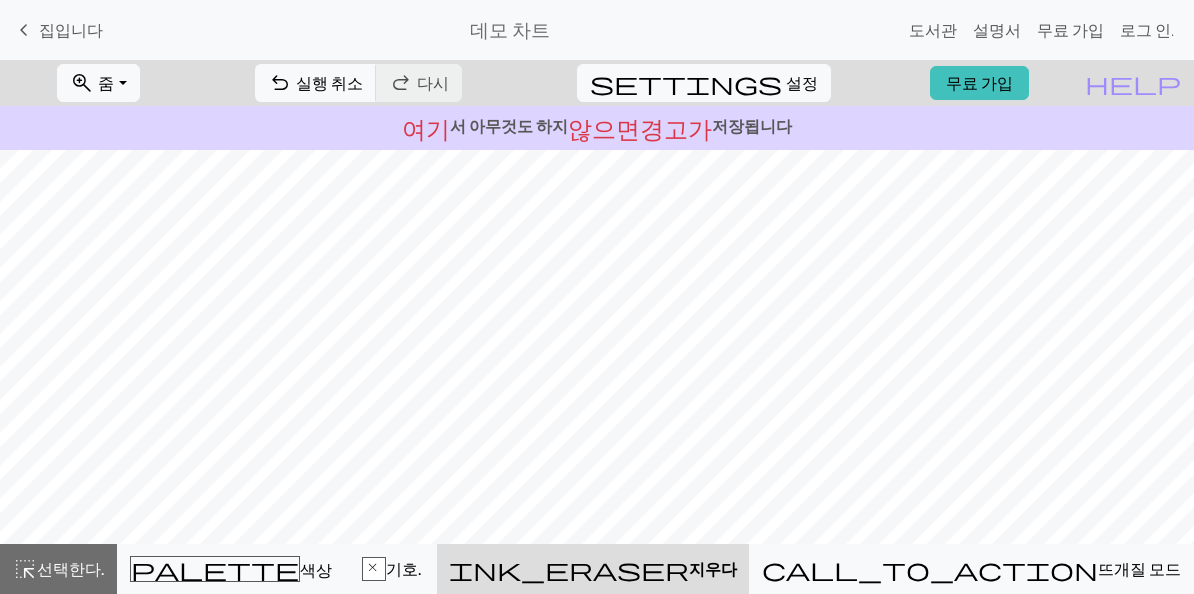 click on "undo" at bounding box center (280, 83) 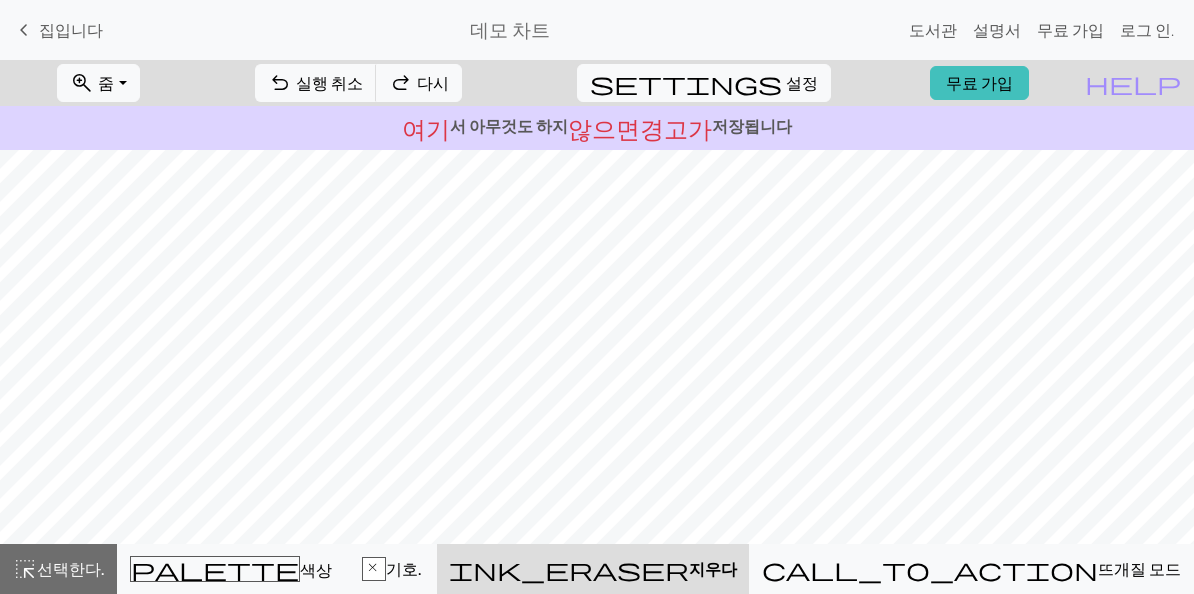 click on "ink_eraser" at bounding box center [569, 569] 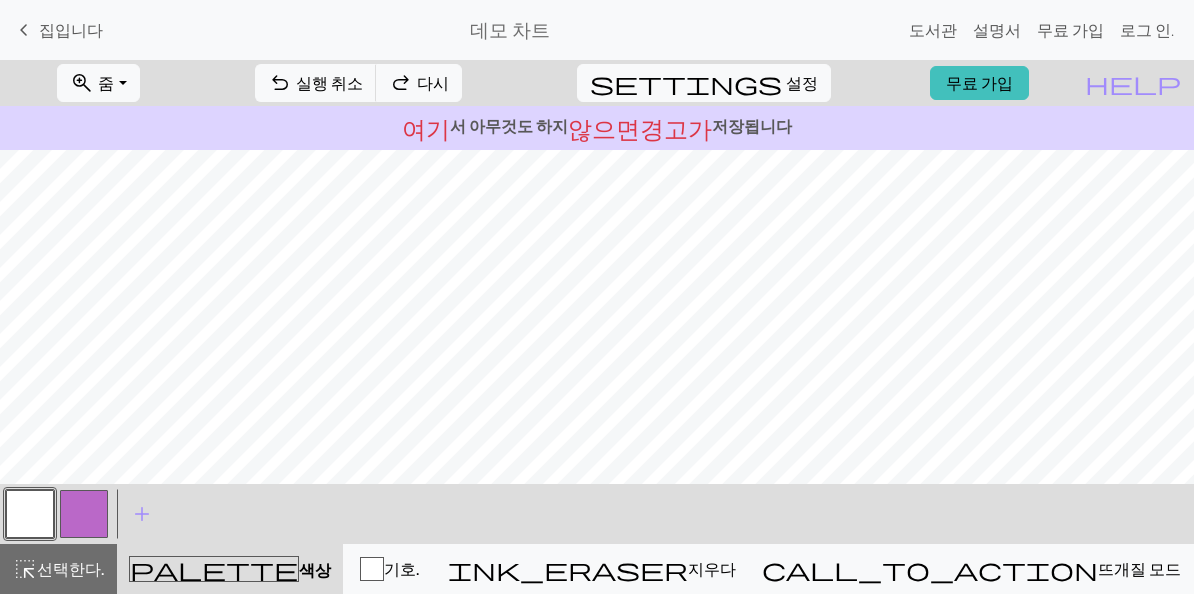 click at bounding box center [30, 514] 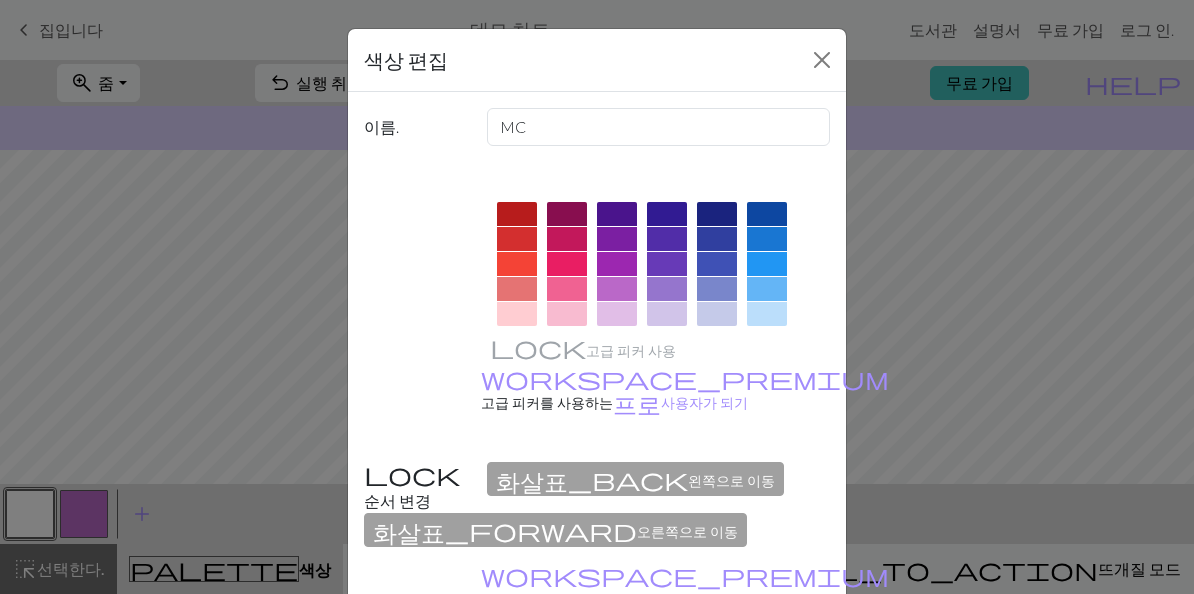 click on "색상 편집" at bounding box center [597, 60] 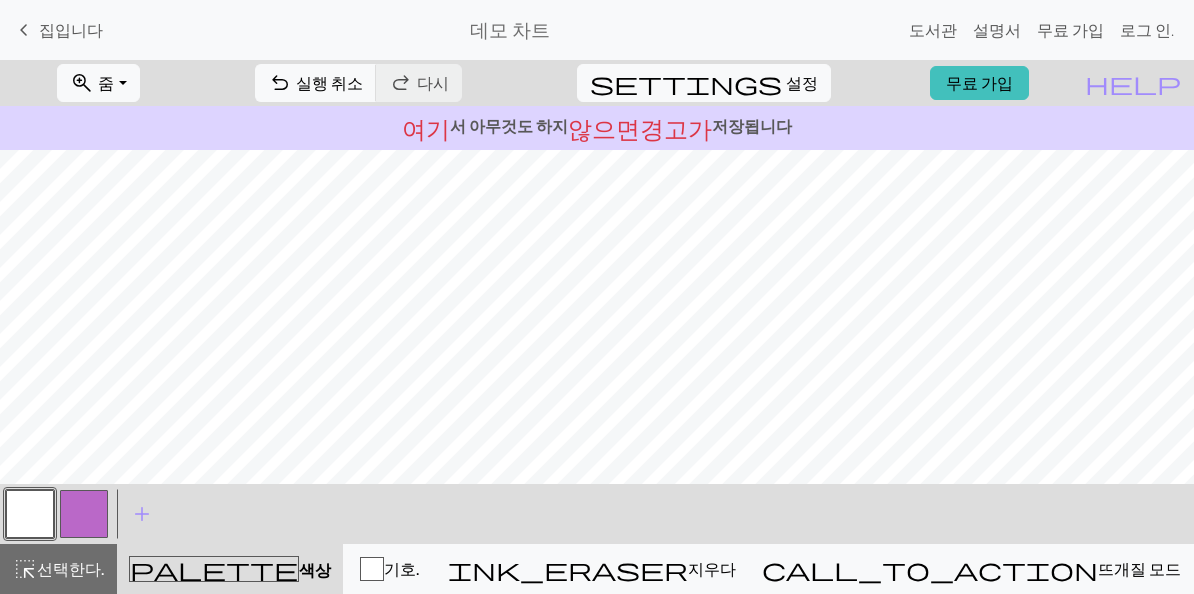 click on "줌" at bounding box center (106, 82) 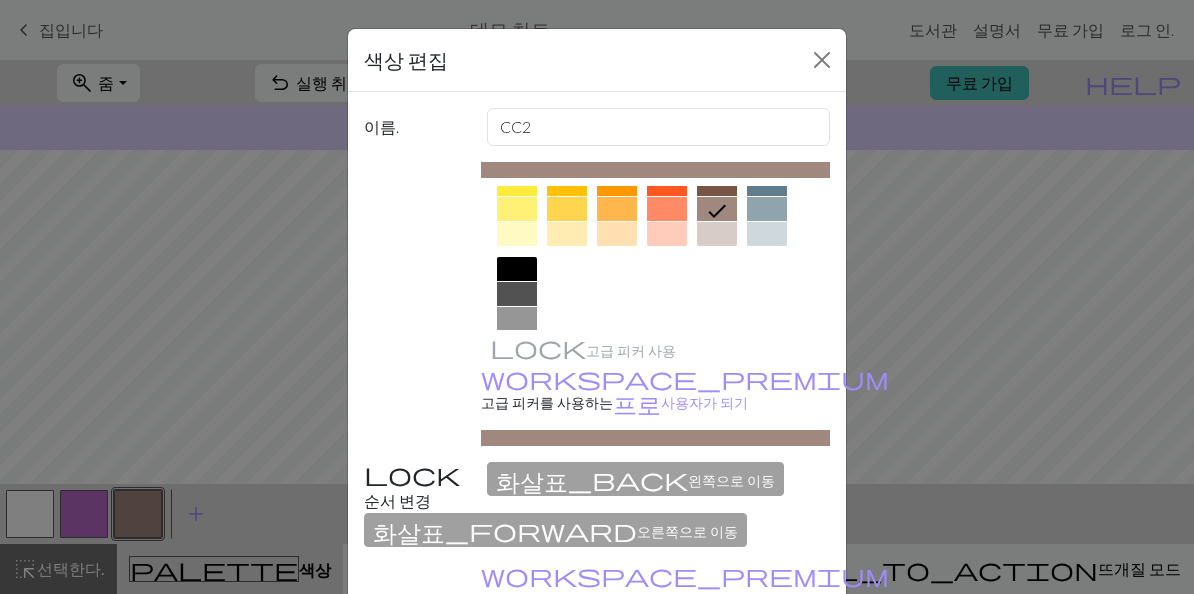 scroll, scrollTop: 351, scrollLeft: 0, axis: vertical 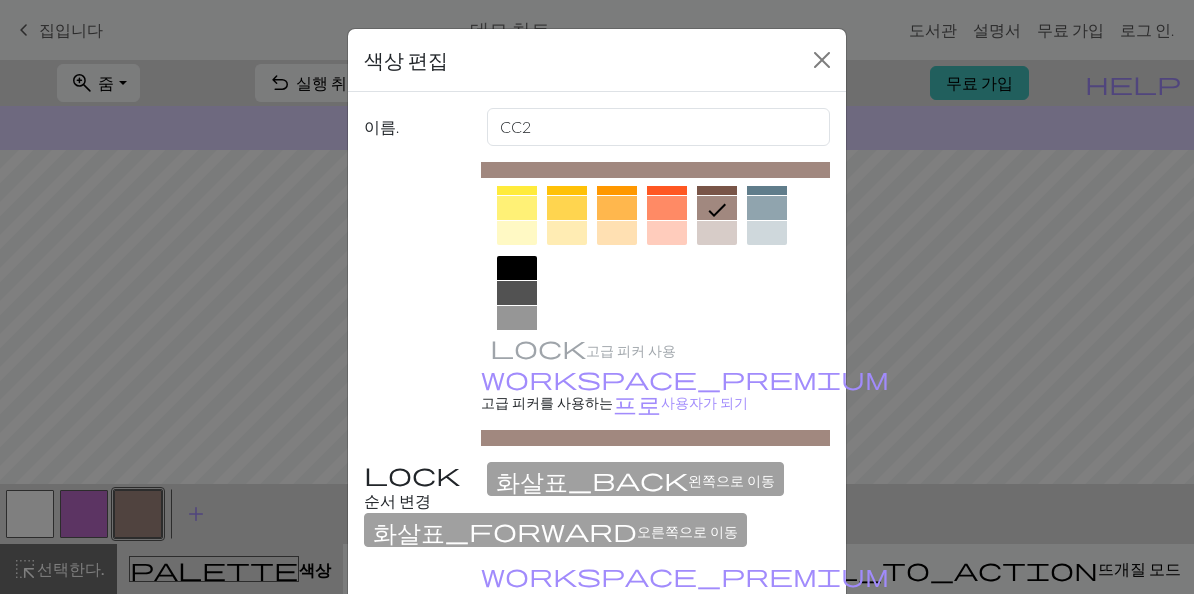 click at bounding box center (517, 268) 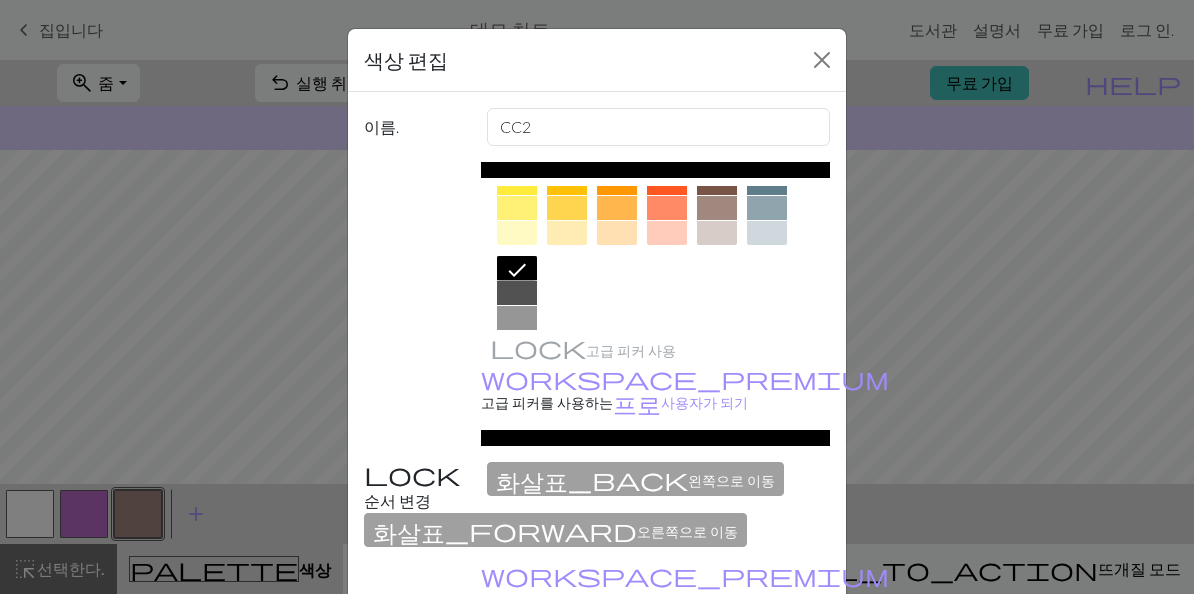click at bounding box center (822, 60) 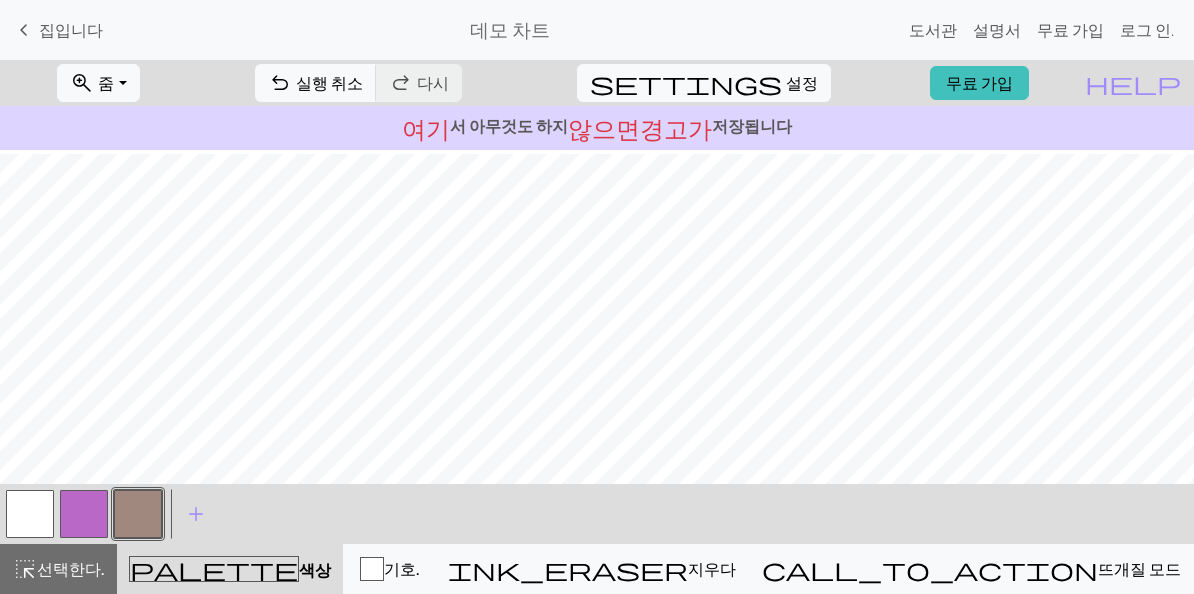 scroll, scrollTop: 4, scrollLeft: 0, axis: vertical 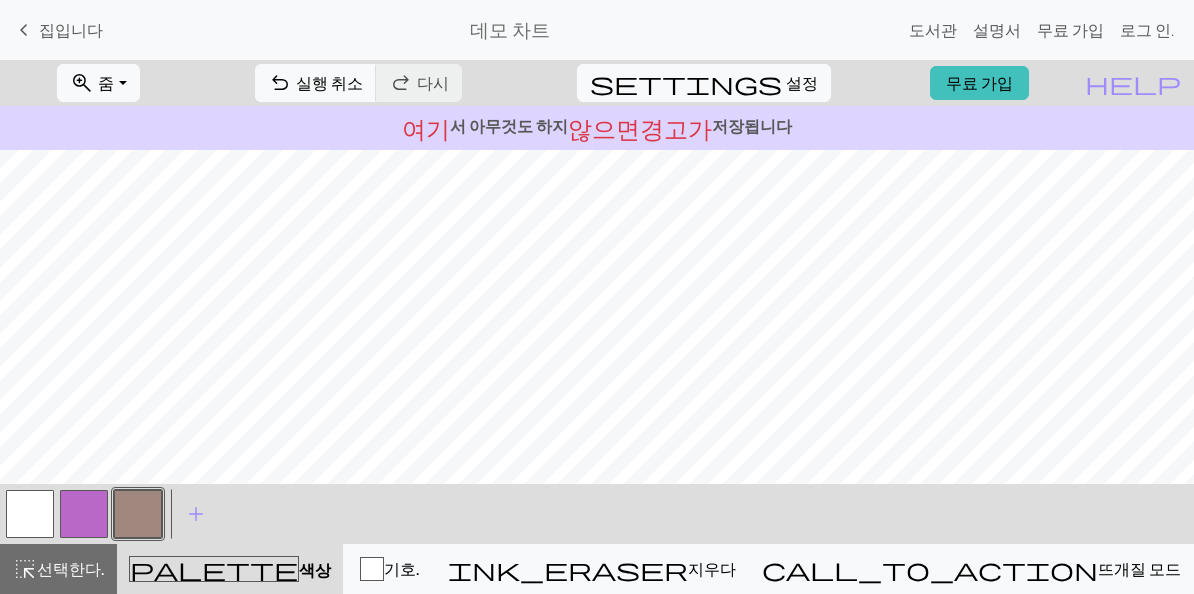 click at bounding box center [138, 514] 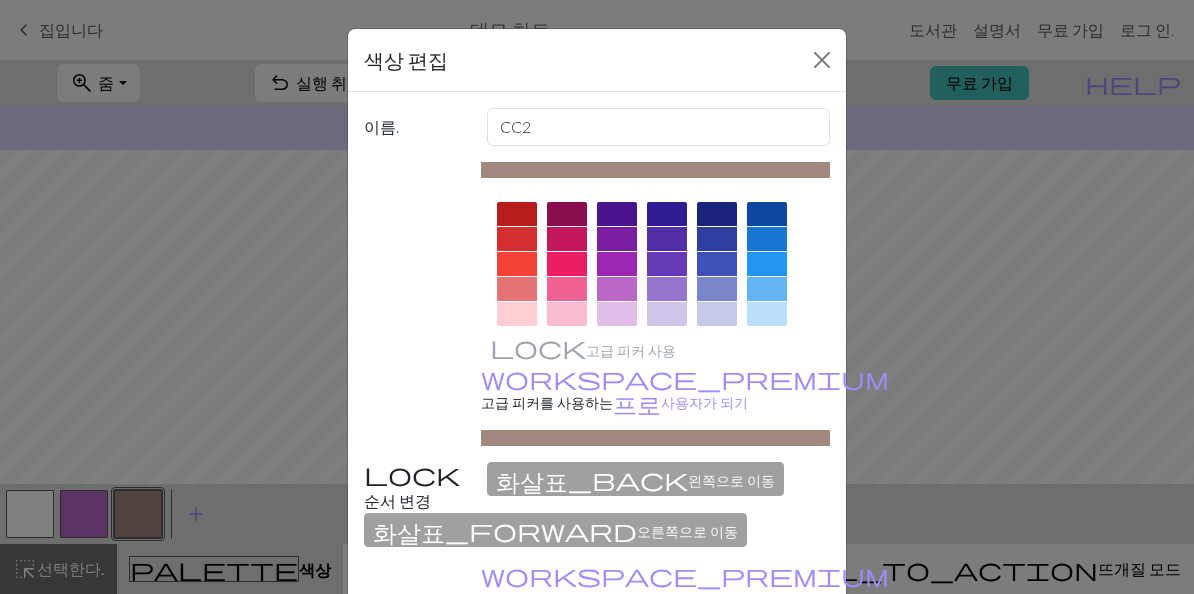 scroll, scrollTop: 0, scrollLeft: 0, axis: both 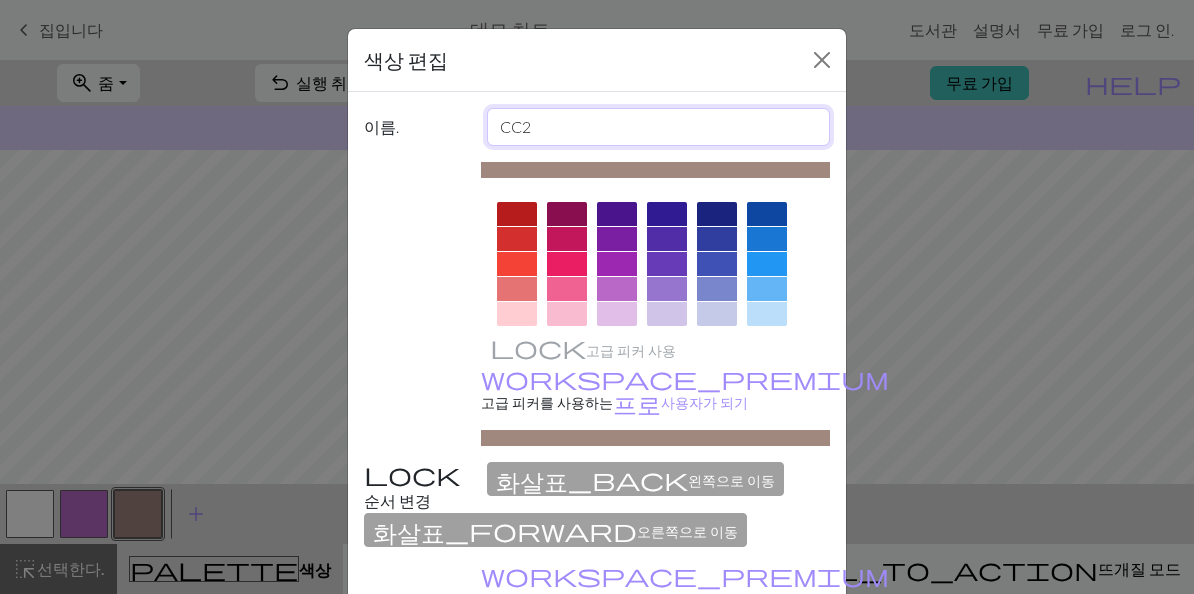 click on "CC2" at bounding box center [659, 127] 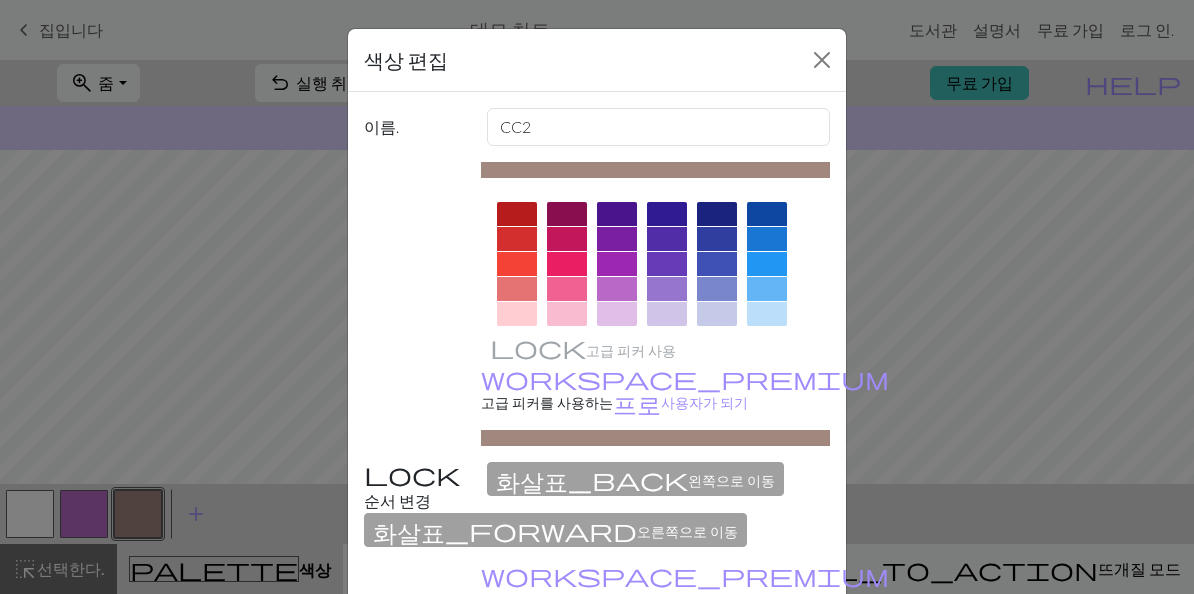 click on "색상 편집 이름. CC2 고급 피커 사용 workspace_premium  고급 피커를 사용하는  프로  사용자가 되기 순서 변경 화살표_back 왼쪽으로 이동 화살표_forward 오른쪽으로 이동 workspace_premium  Pro  사용자 가 되어 색상을 재정렬합니다 삭제 다 했어요. 취소" at bounding box center [597, 297] 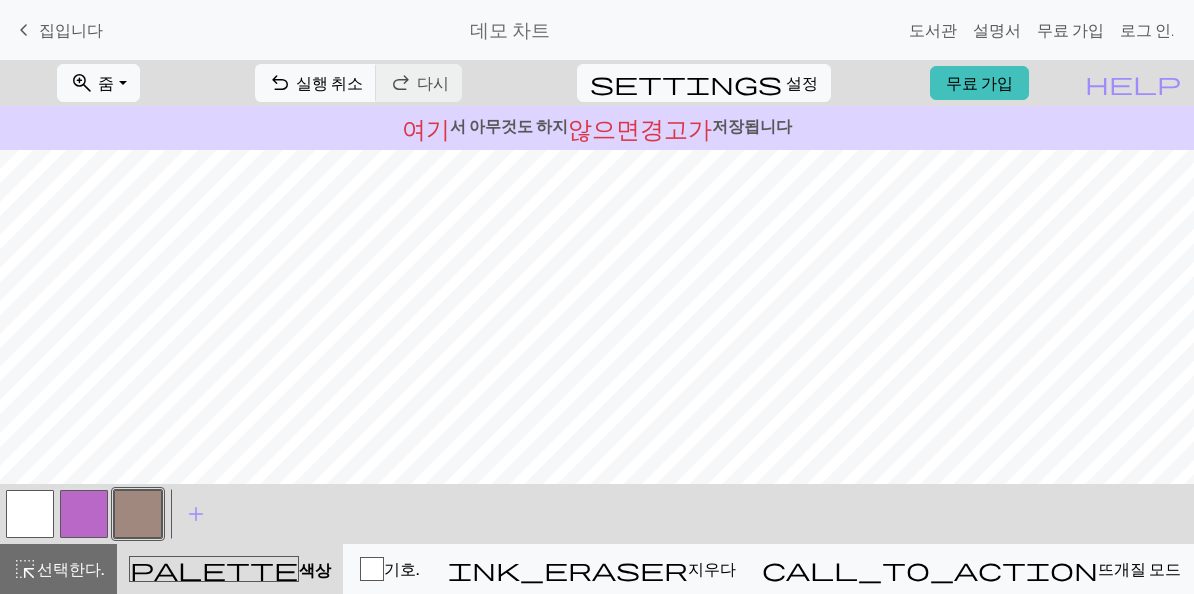 click at bounding box center [138, 514] 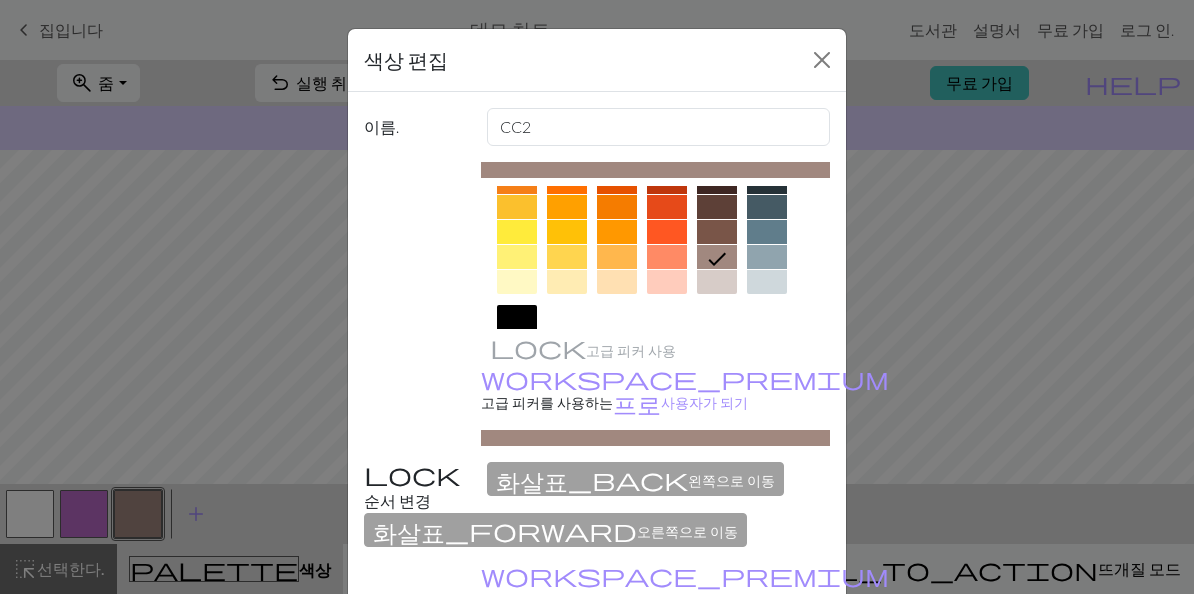 scroll, scrollTop: 304, scrollLeft: 0, axis: vertical 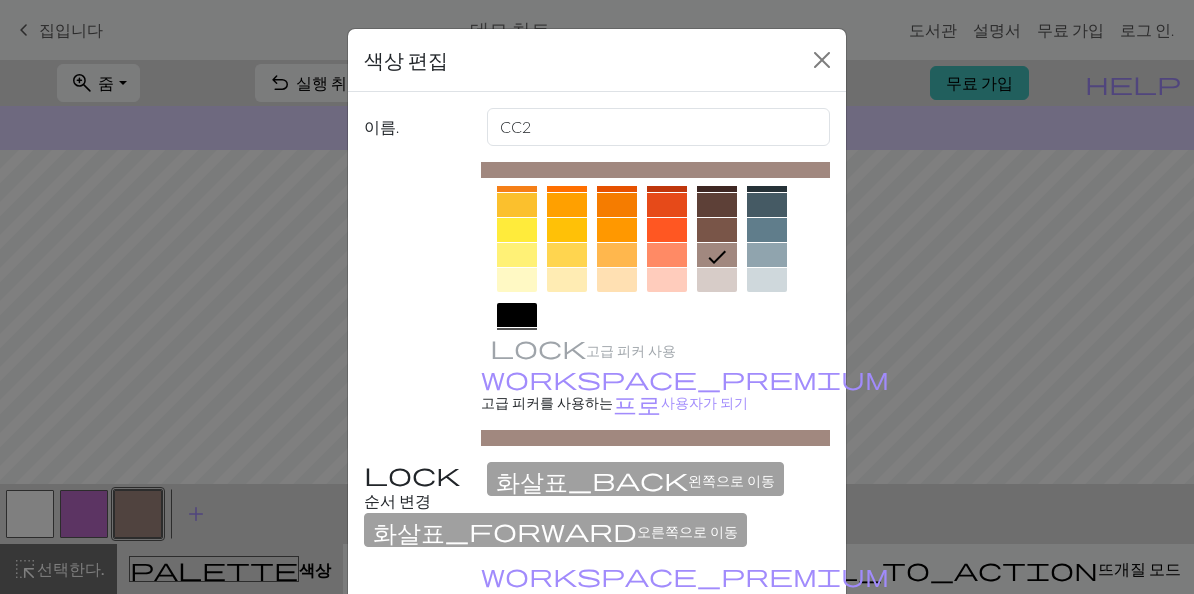 click at bounding box center (517, 315) 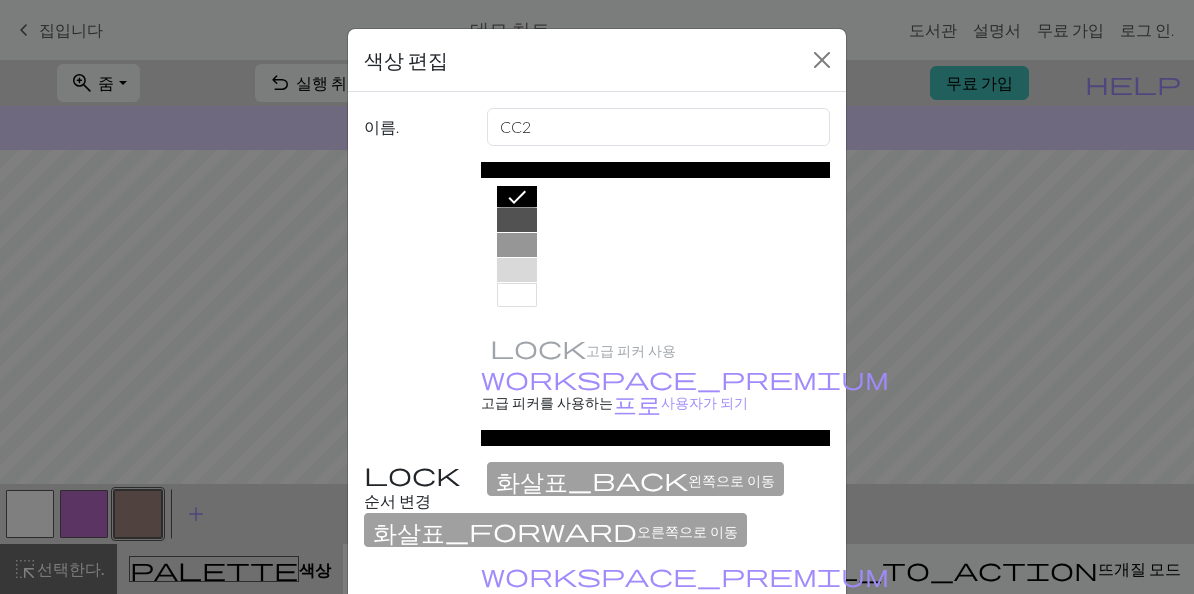 scroll, scrollTop: 424, scrollLeft: 0, axis: vertical 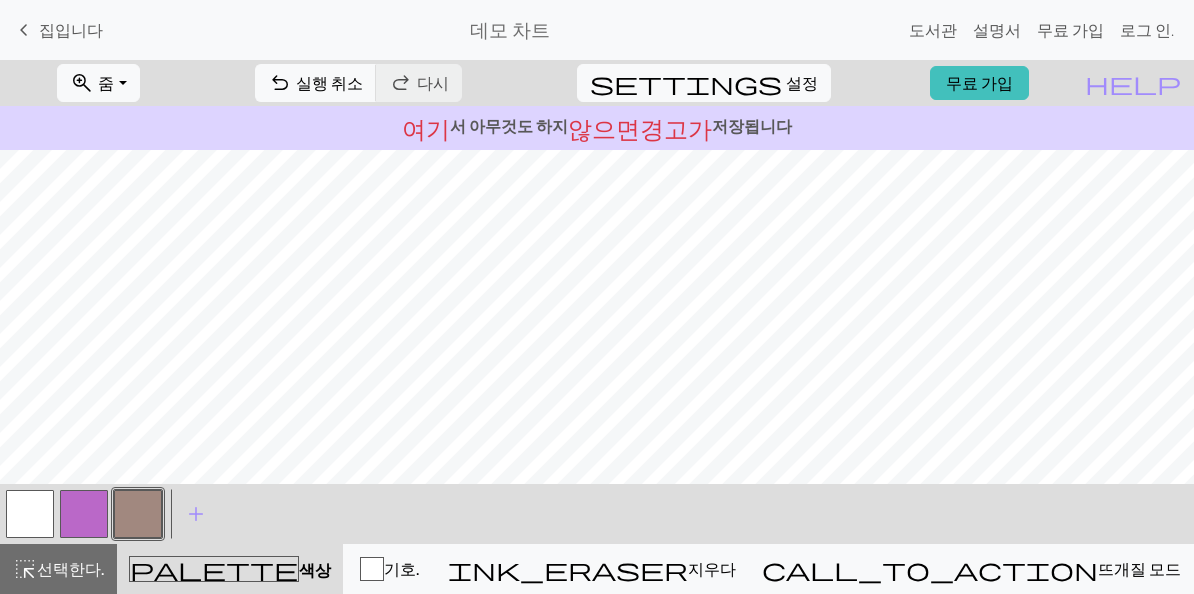 click at bounding box center (138, 514) 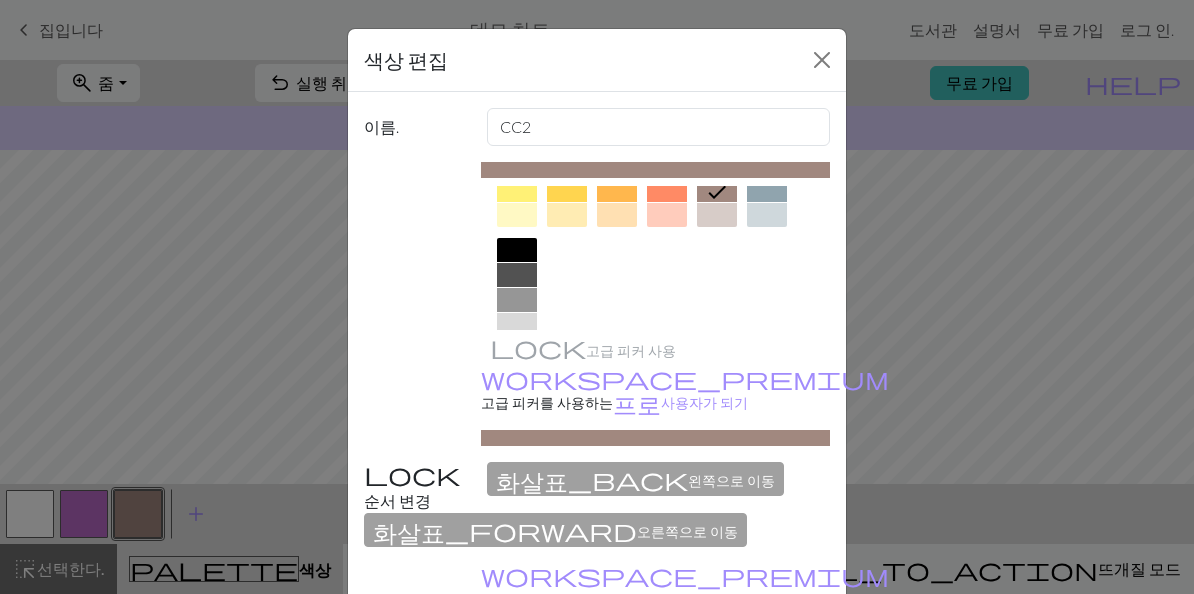 scroll, scrollTop: 370, scrollLeft: 0, axis: vertical 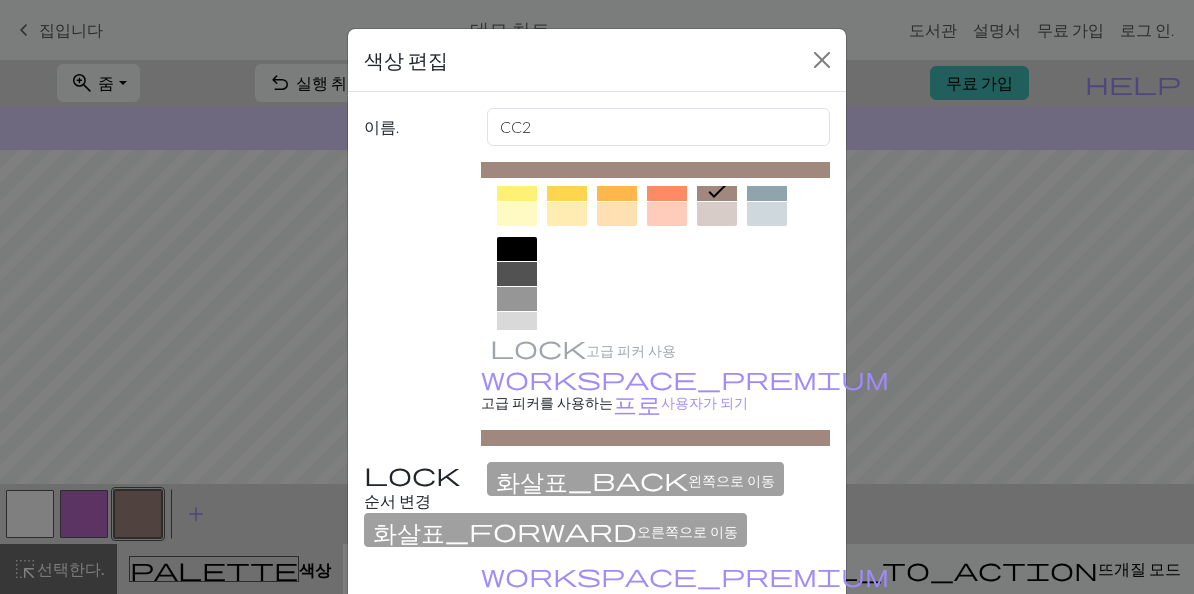 click at bounding box center [517, 249] 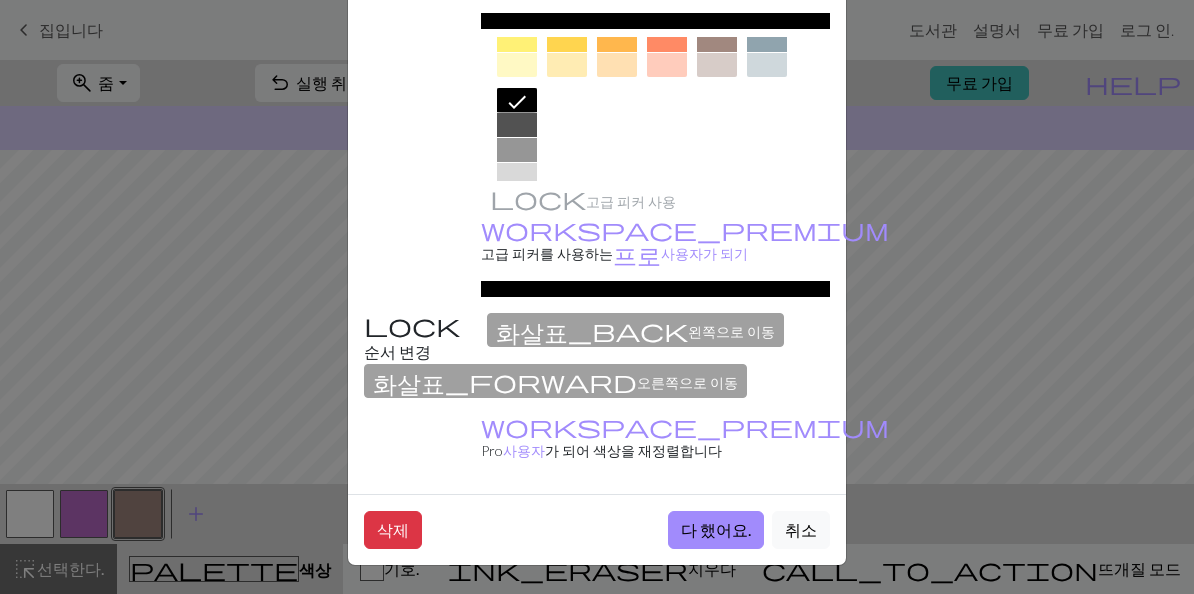 scroll, scrollTop: 148, scrollLeft: 0, axis: vertical 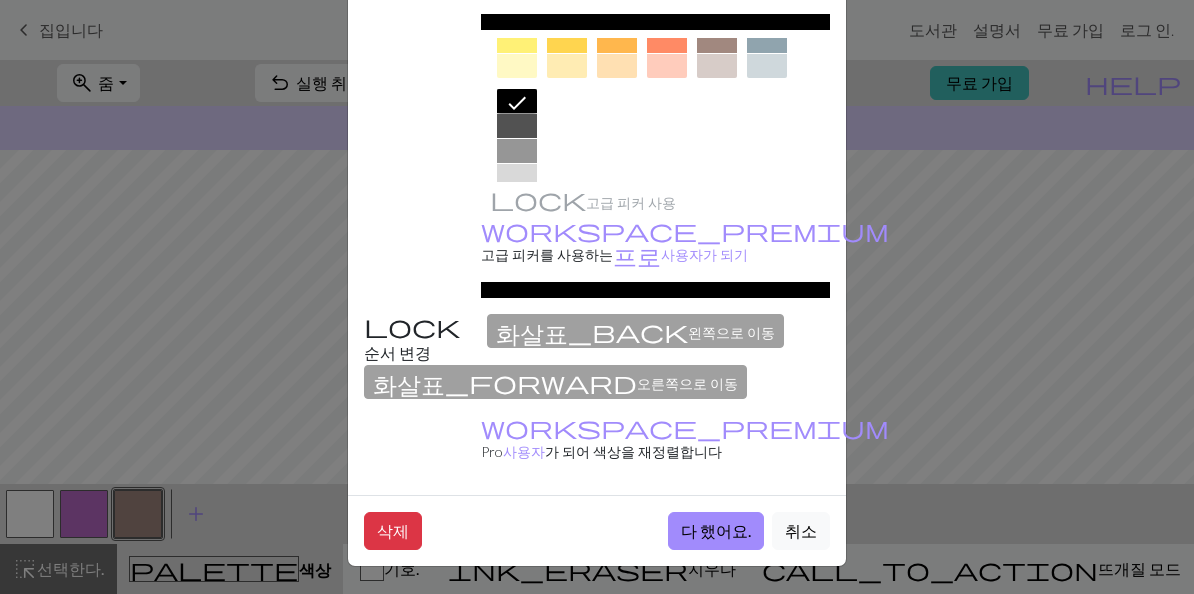 click on "다 했어요." at bounding box center (716, 530) 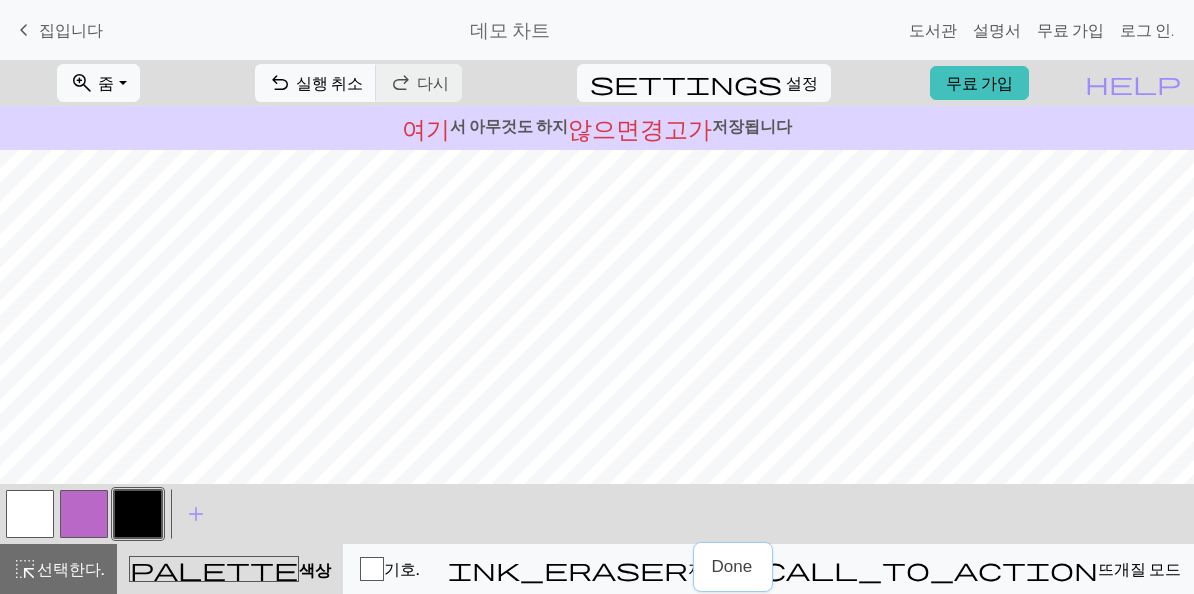 click at bounding box center [138, 514] 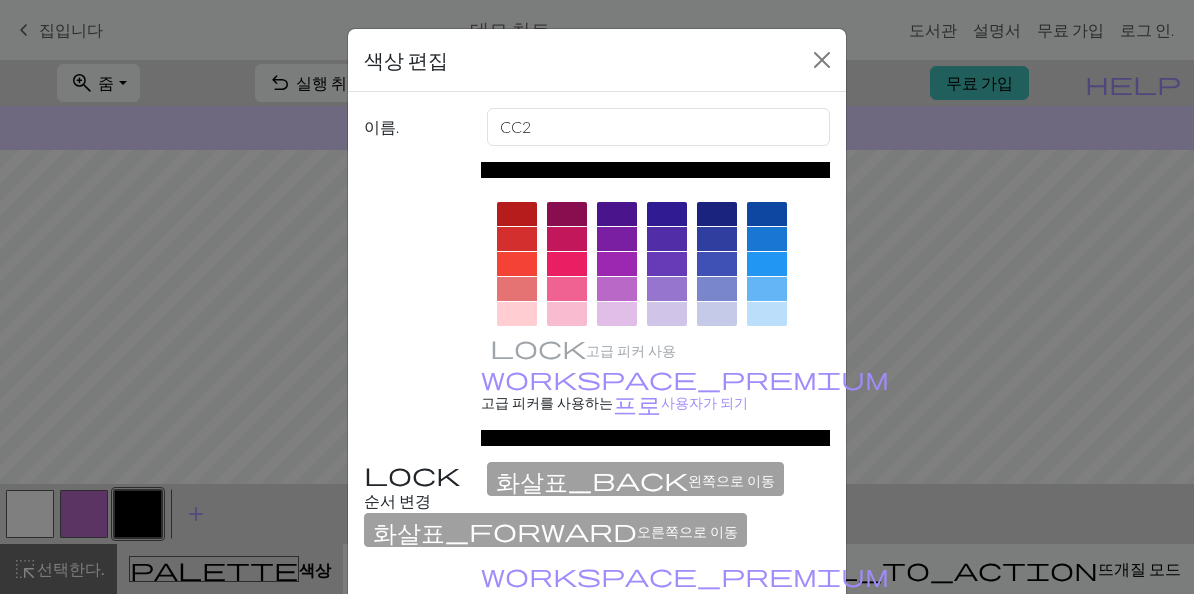 click at bounding box center [822, 60] 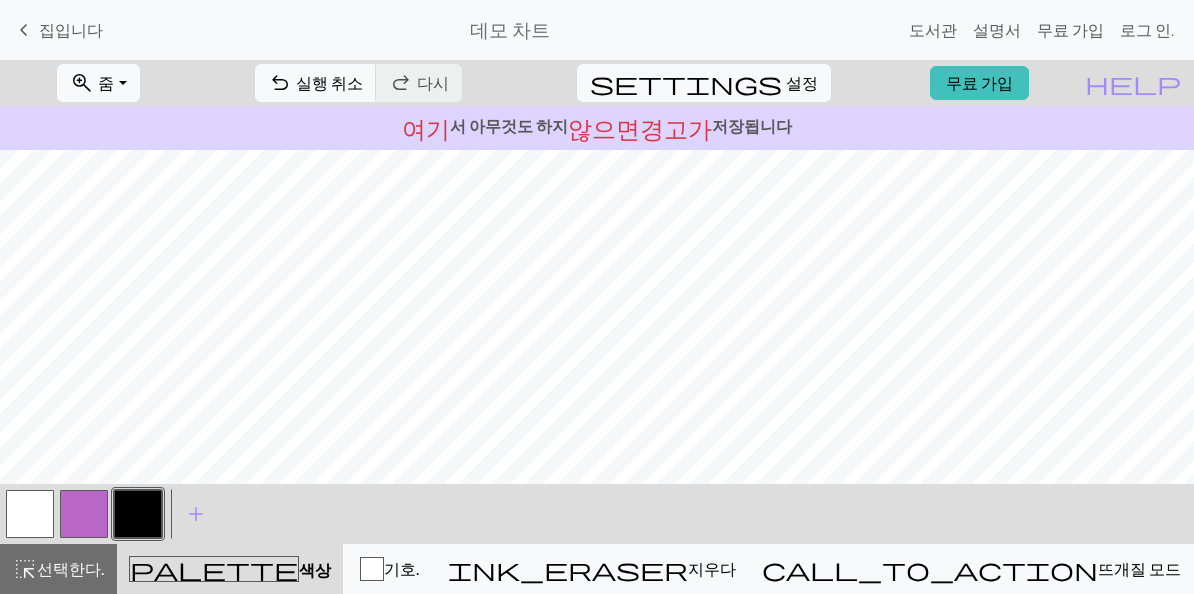 click on "실행 취소" at bounding box center (329, 82) 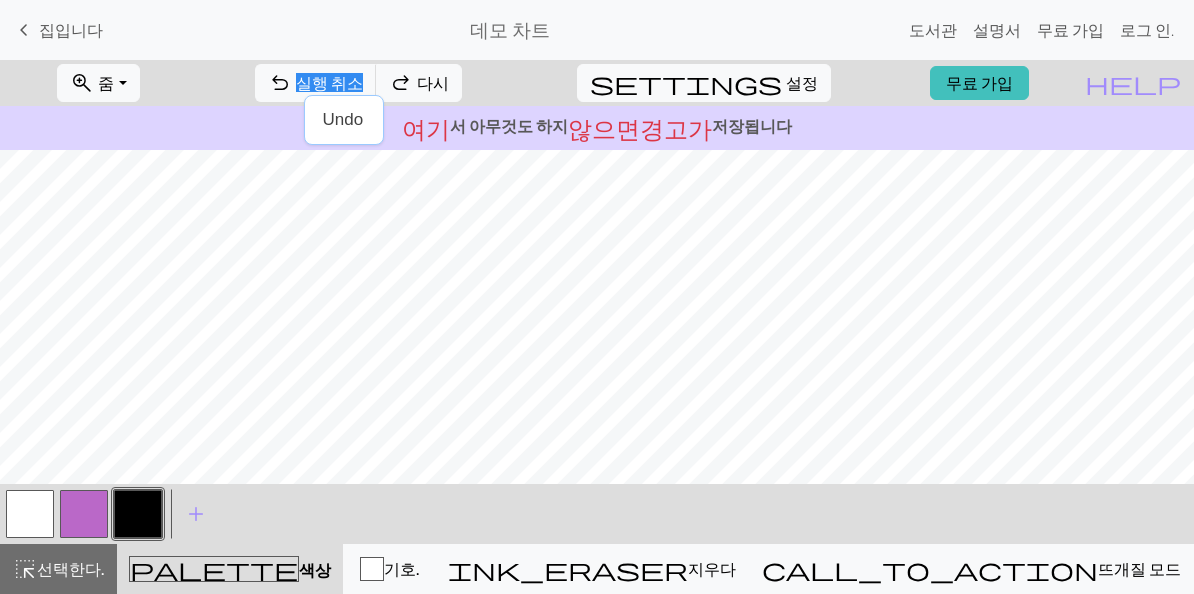 click on "undo 실행 취소 실행 취소" at bounding box center (316, 83) 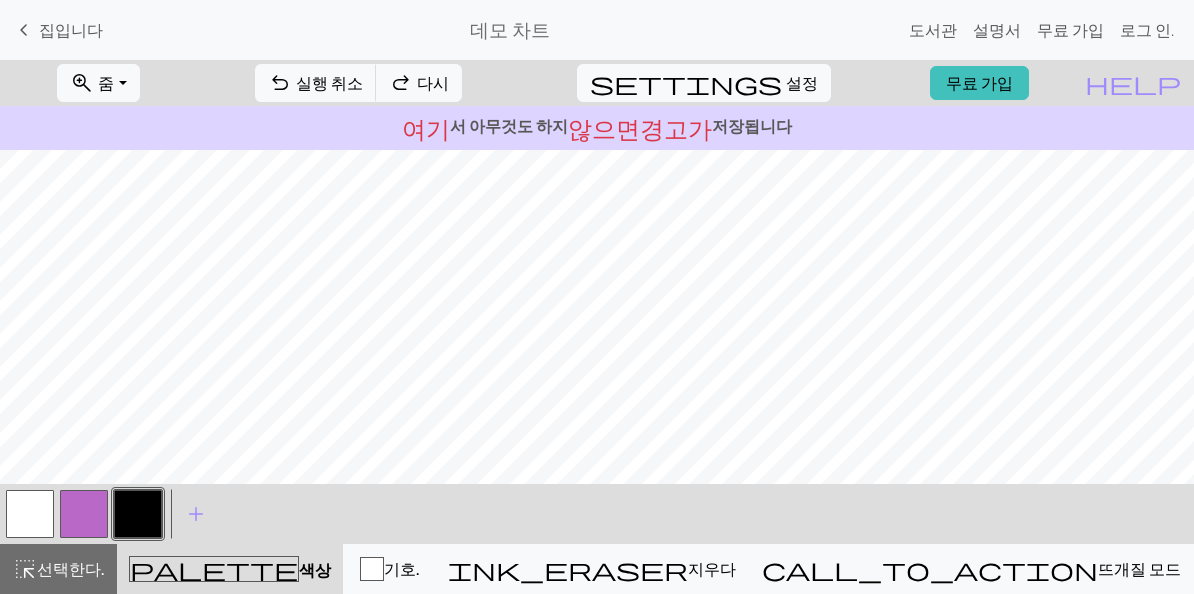 click on "undo" at bounding box center [280, 83] 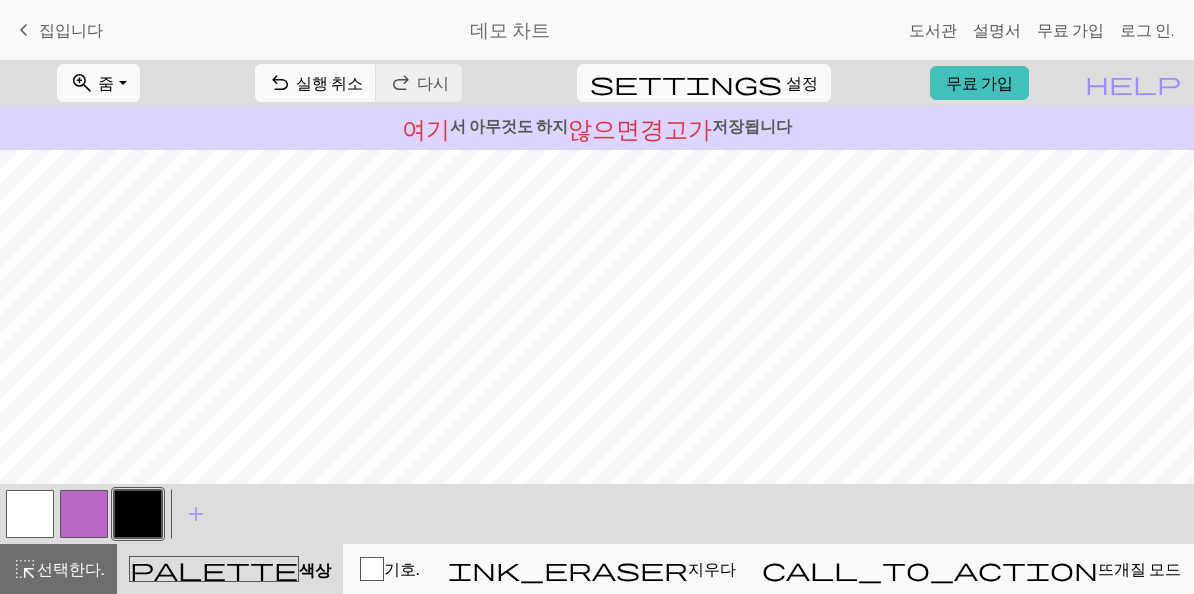 click on "undo 실행 취소 실행 취소" at bounding box center [316, 83] 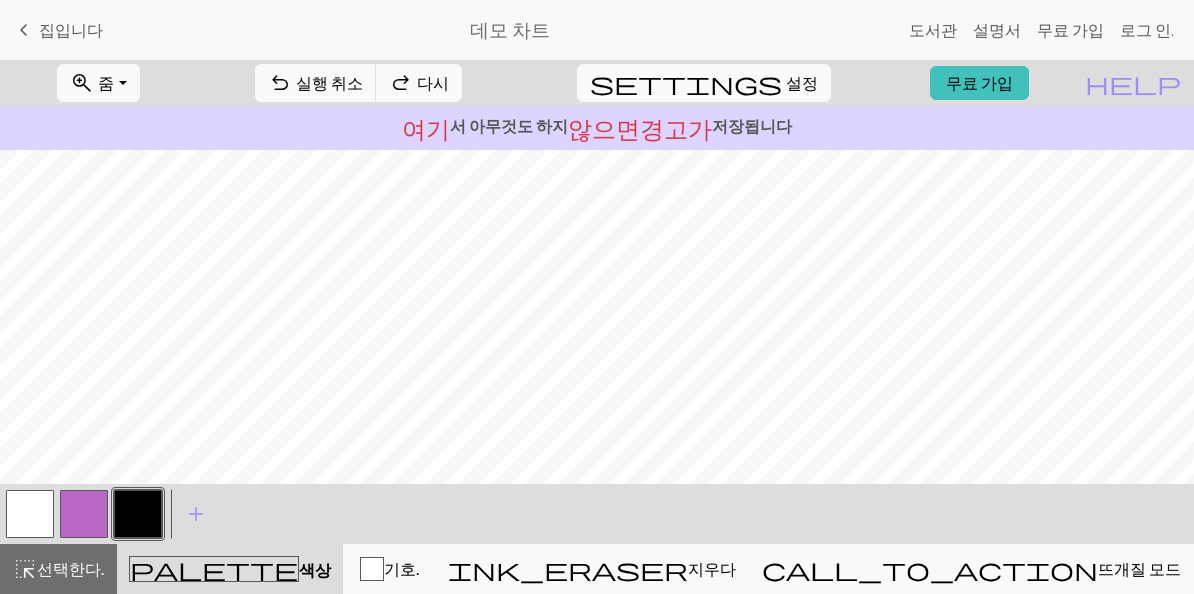 click on "undo 실행 취소 실행 취소" at bounding box center (316, 83) 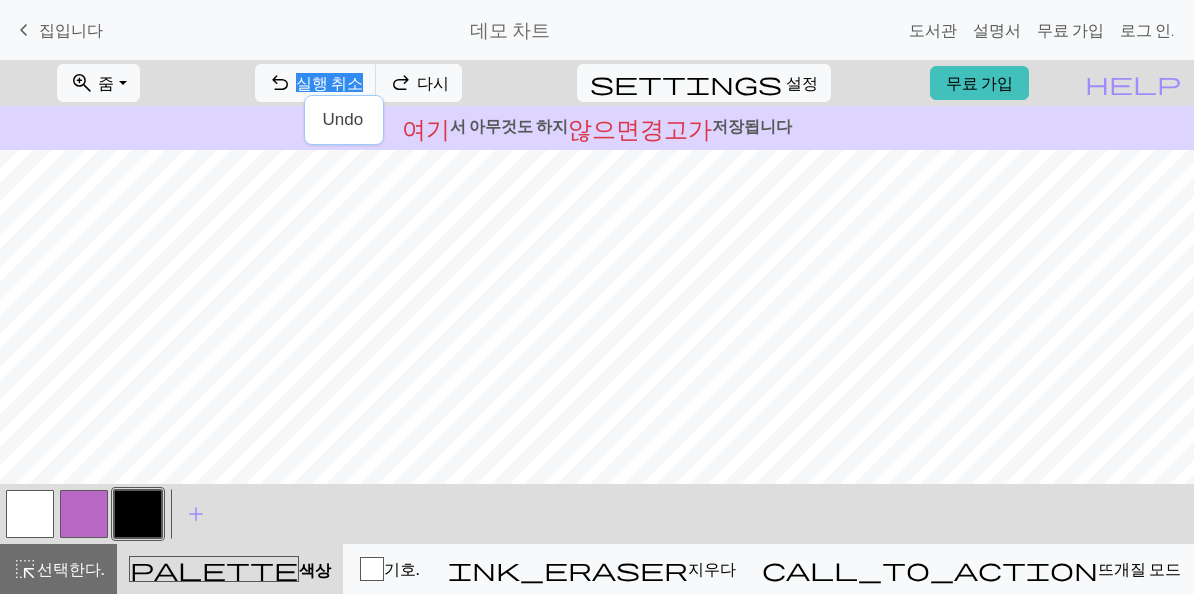 click on "실행 취소" at bounding box center (329, 82) 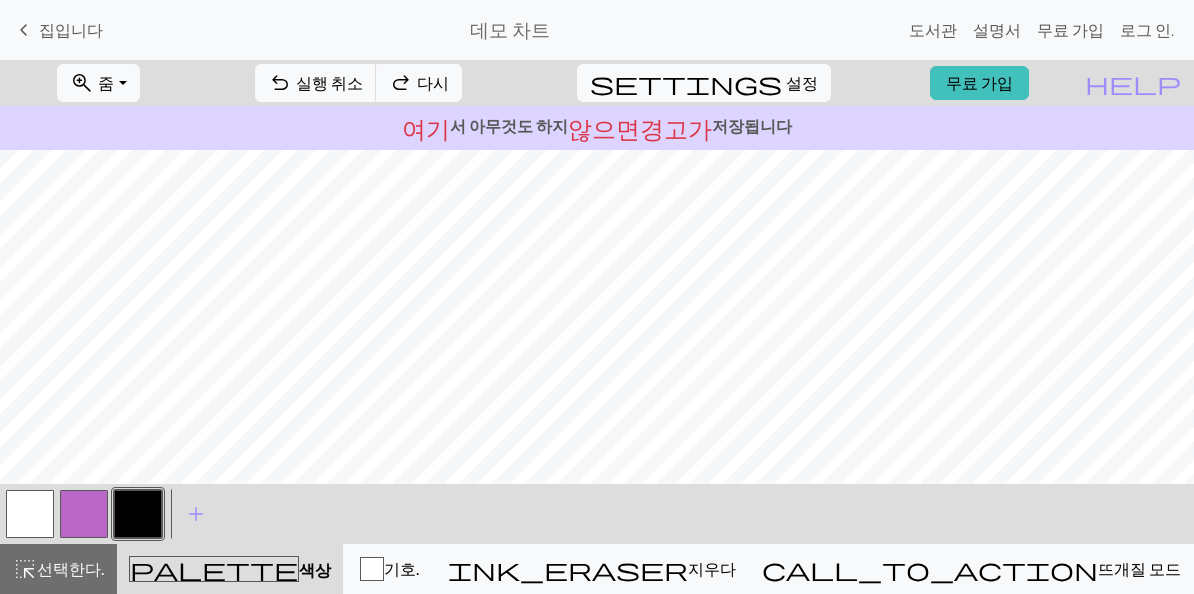 click on "undo" at bounding box center (280, 83) 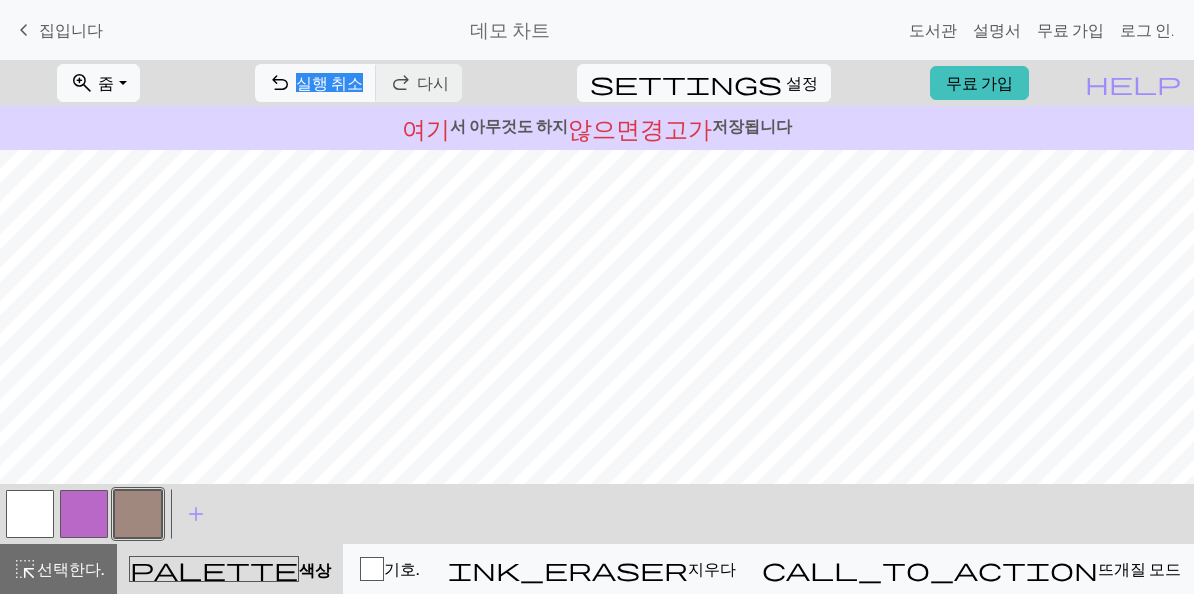 click on "실행 취소" at bounding box center (329, 82) 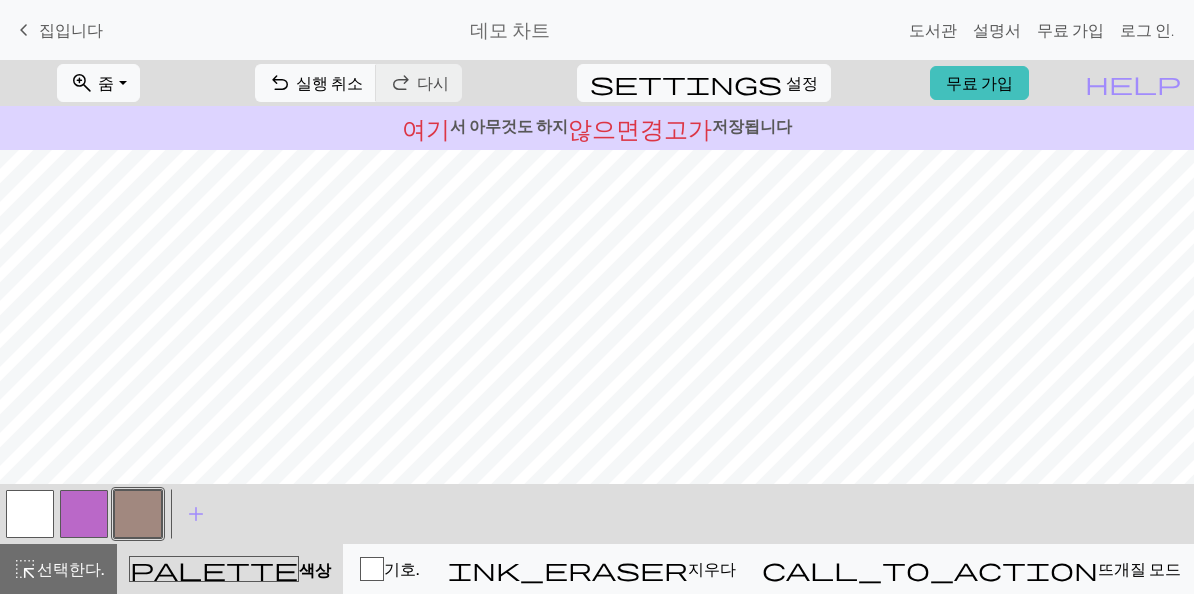 click at bounding box center (30, 514) 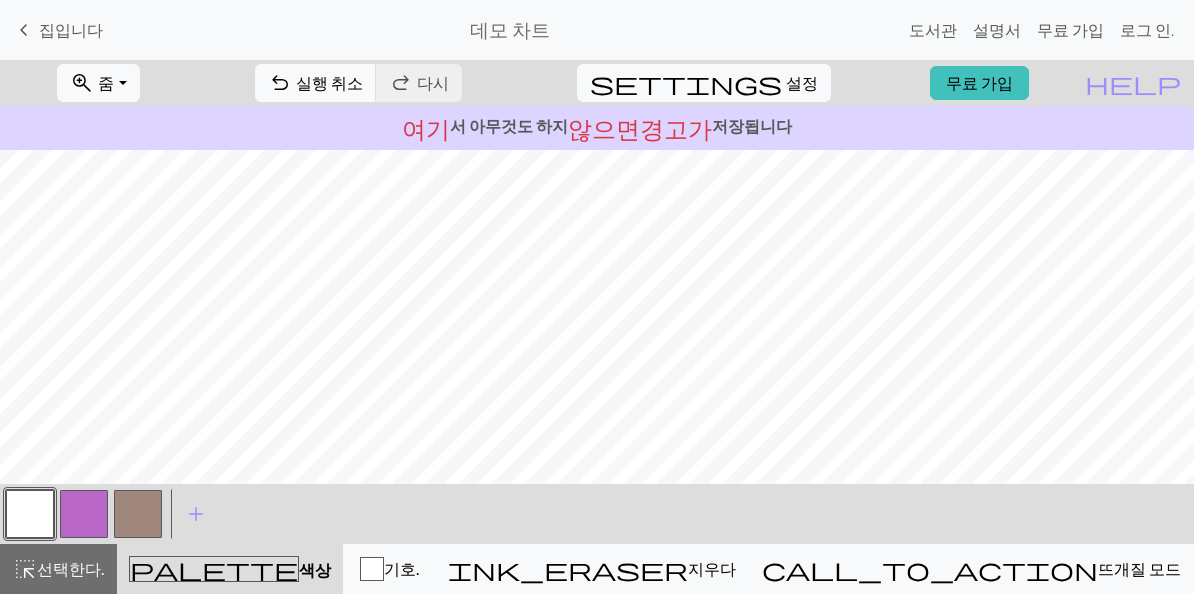 click at bounding box center (138, 514) 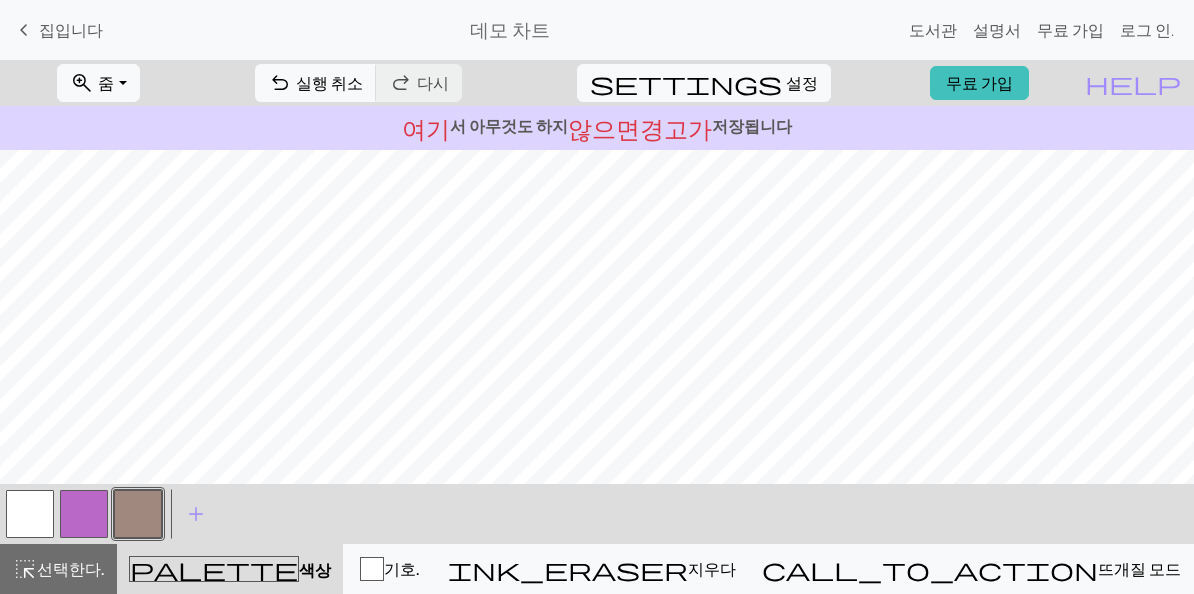 click on "add" at bounding box center (196, 514) 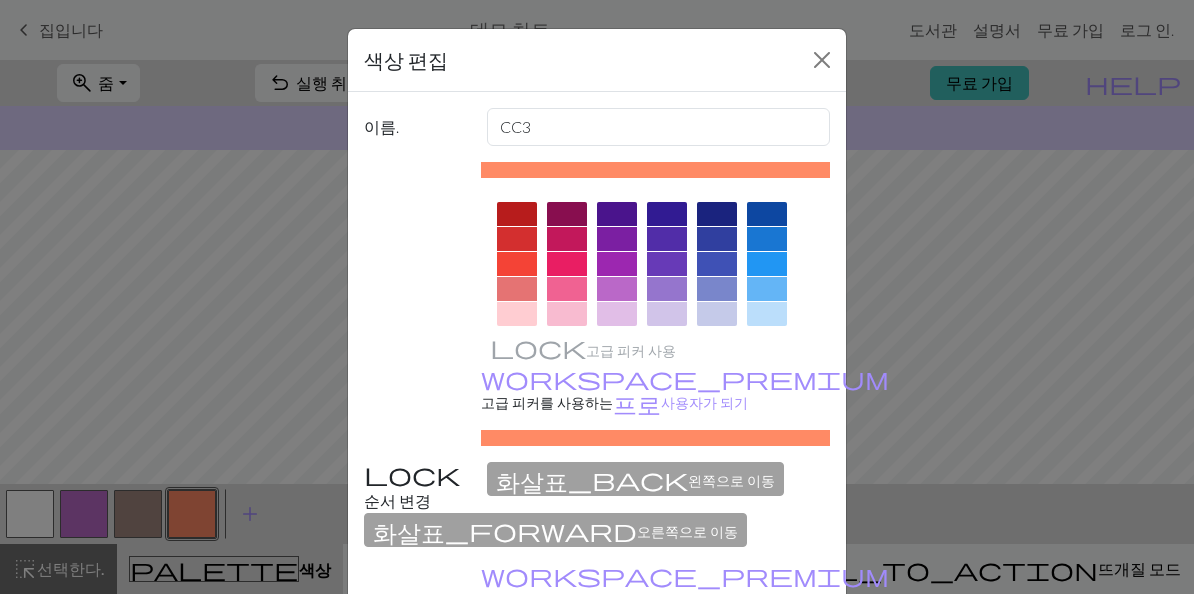 click at bounding box center (767, 289) 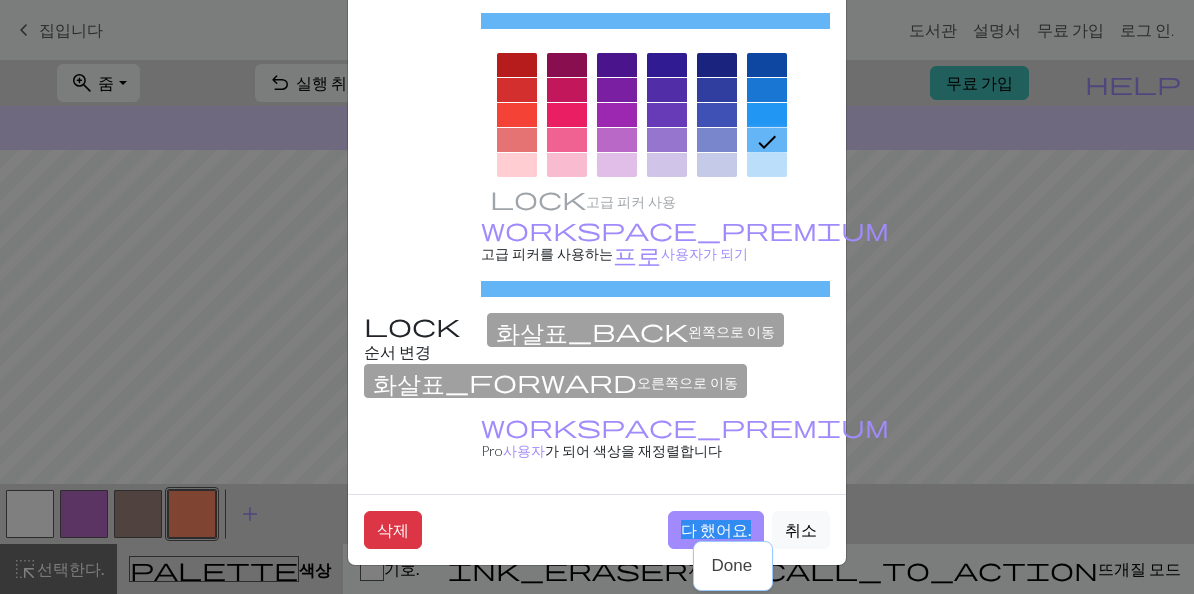 scroll, scrollTop: 148, scrollLeft: 0, axis: vertical 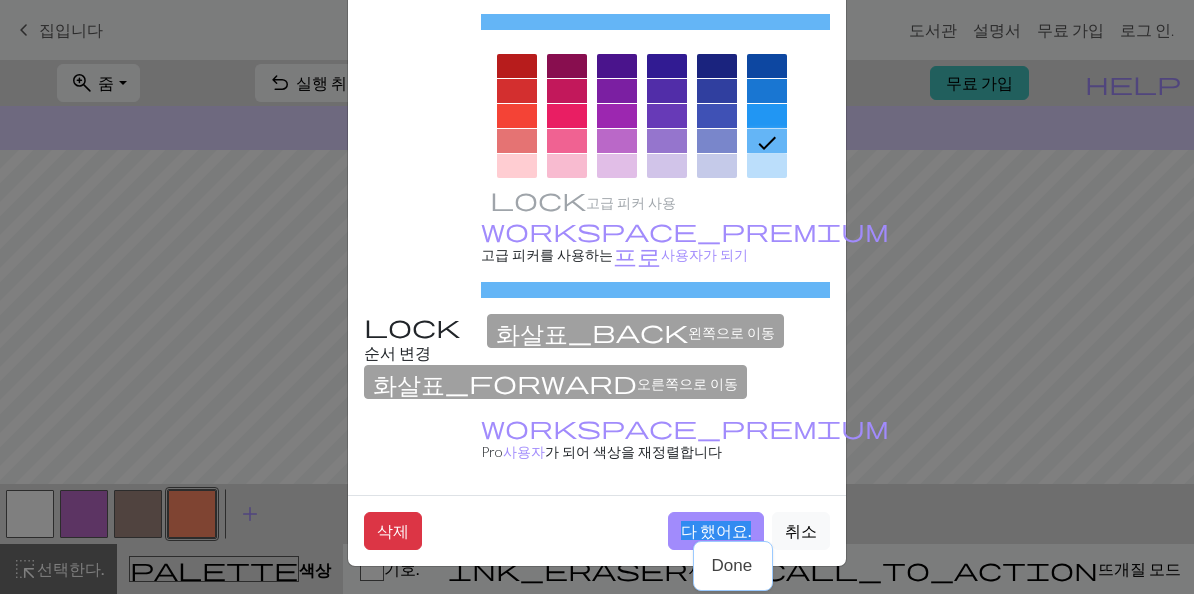 click on "다 했어요." at bounding box center [716, 530] 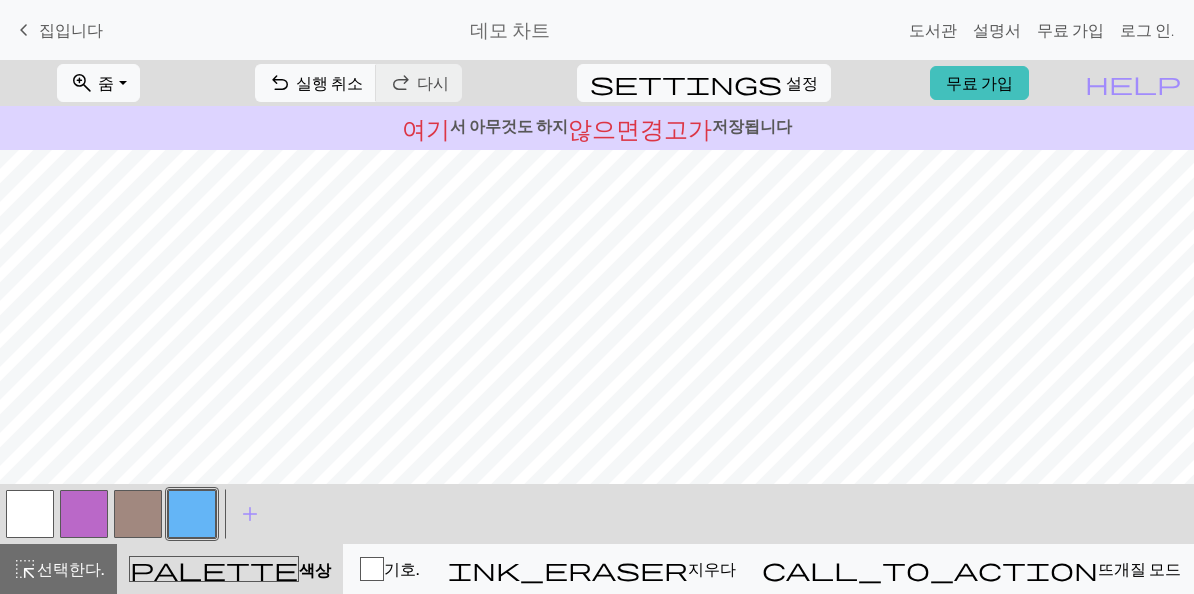 click on "실행 취소" at bounding box center (329, 82) 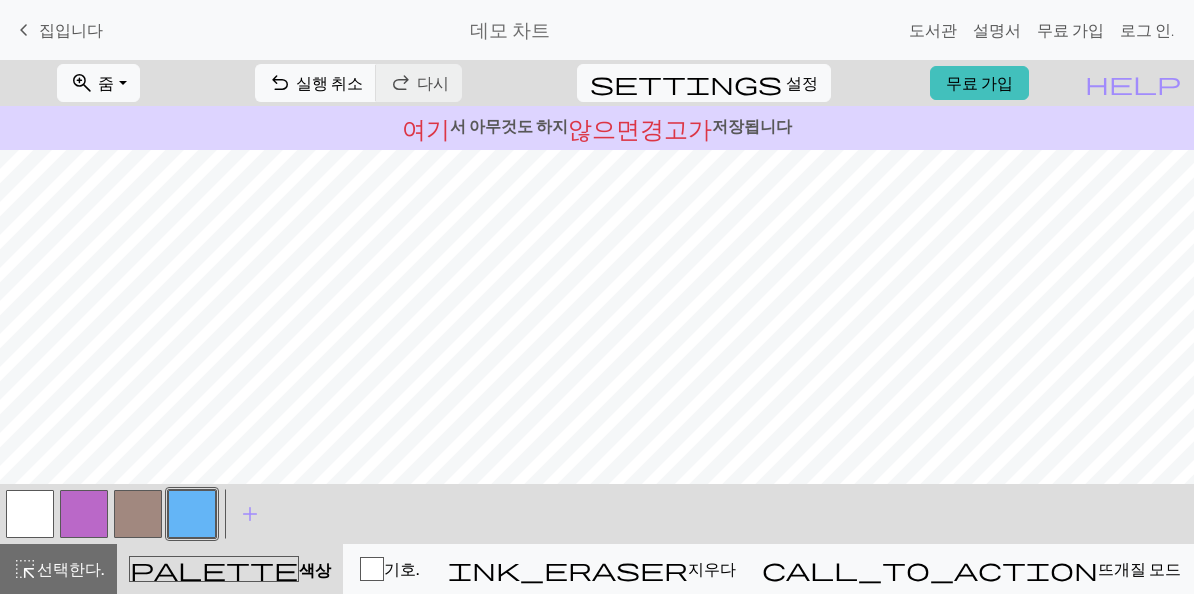click on "실행 취소" at bounding box center [329, 82] 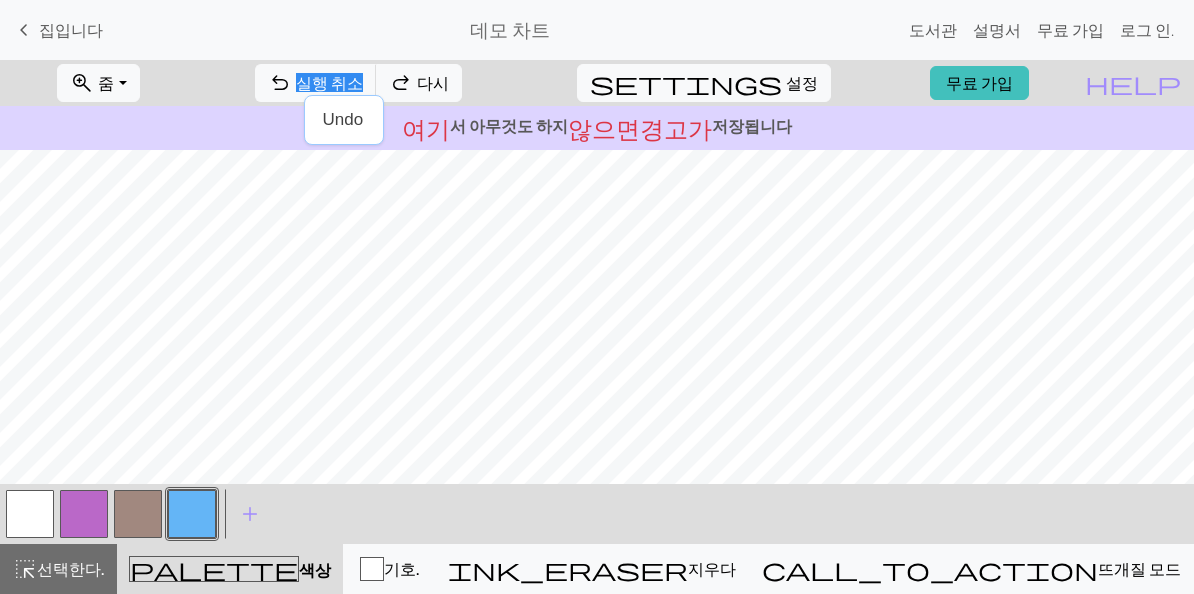 click on "실행 취소" at bounding box center (329, 82) 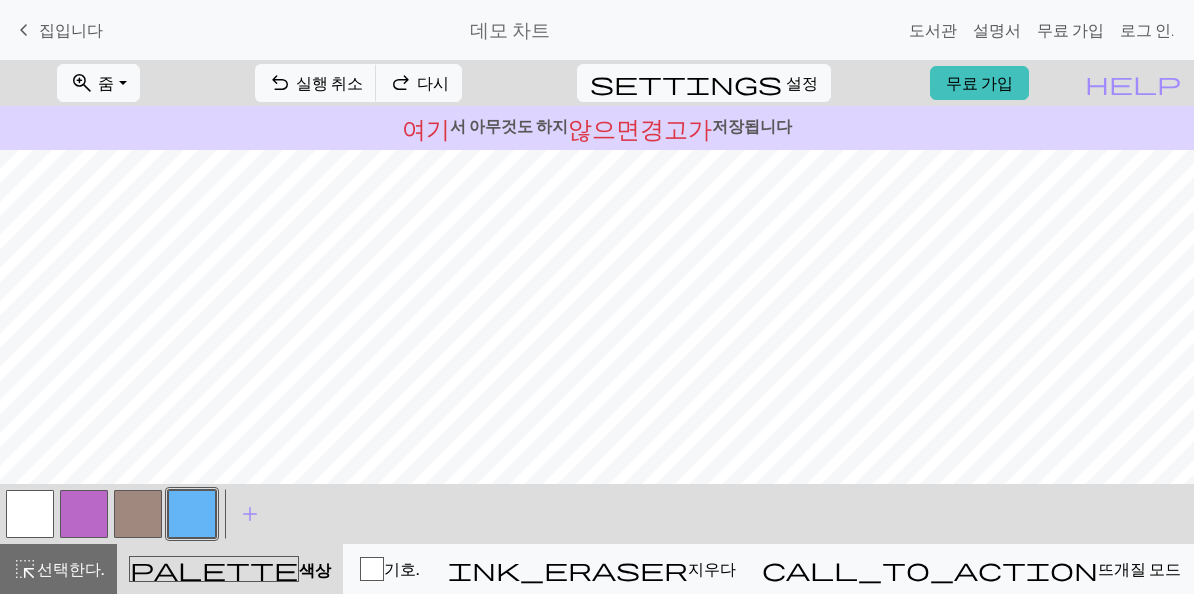 click on "undo 실행 취소 실행 취소" at bounding box center [316, 83] 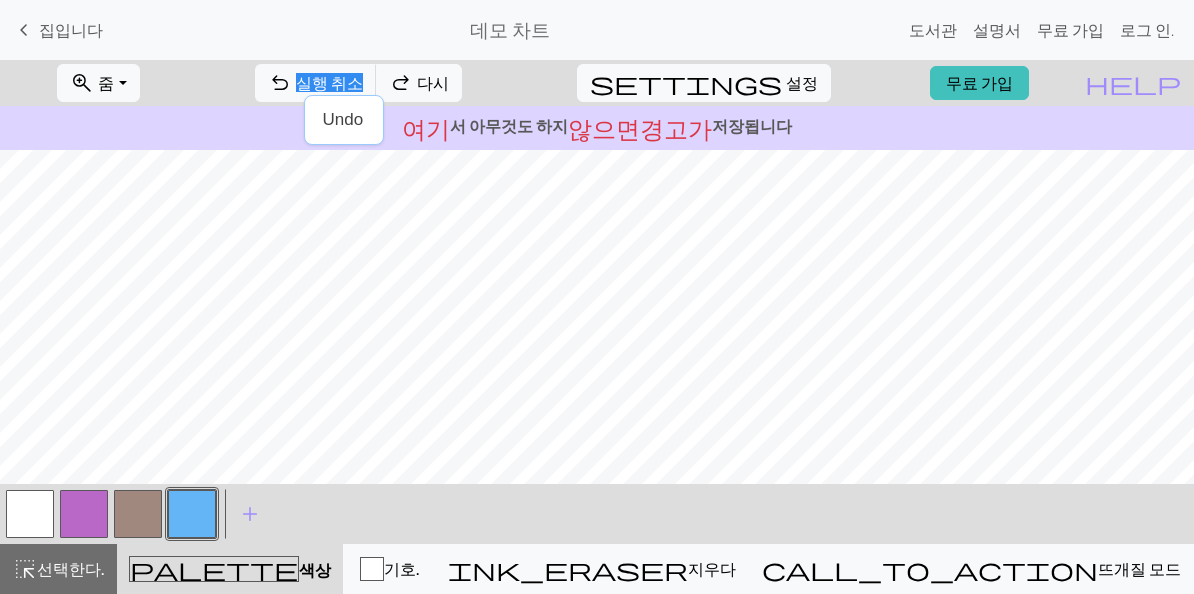 click on "실행 취소" at bounding box center [329, 82] 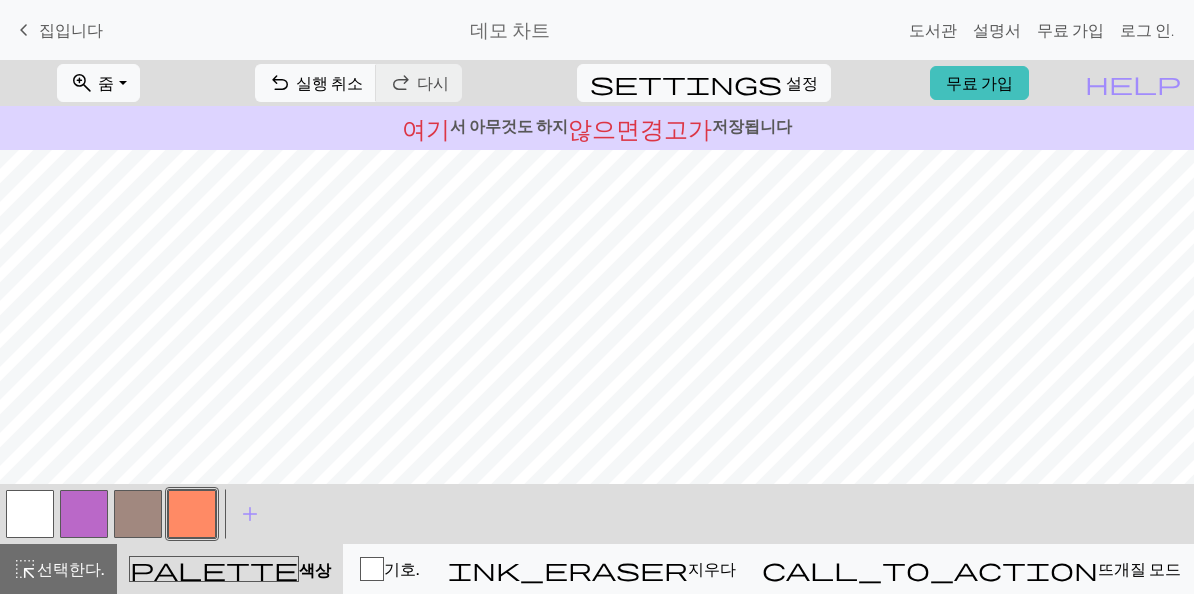 click on "실행 취소" at bounding box center [329, 82] 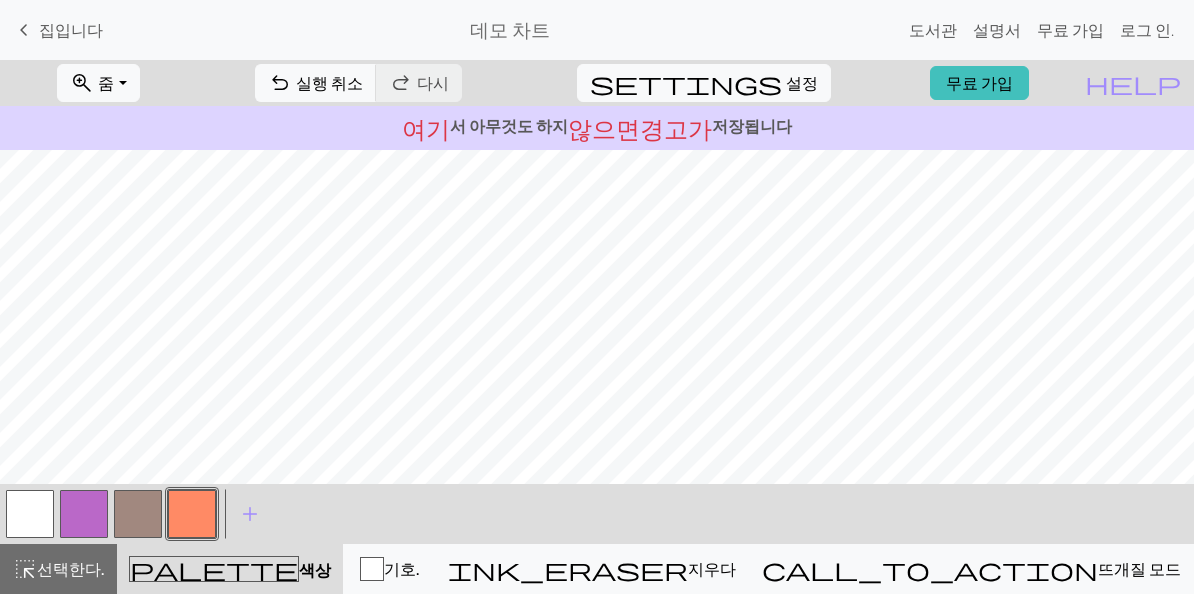 click on "undo 실행 취소 실행 취소" at bounding box center [316, 83] 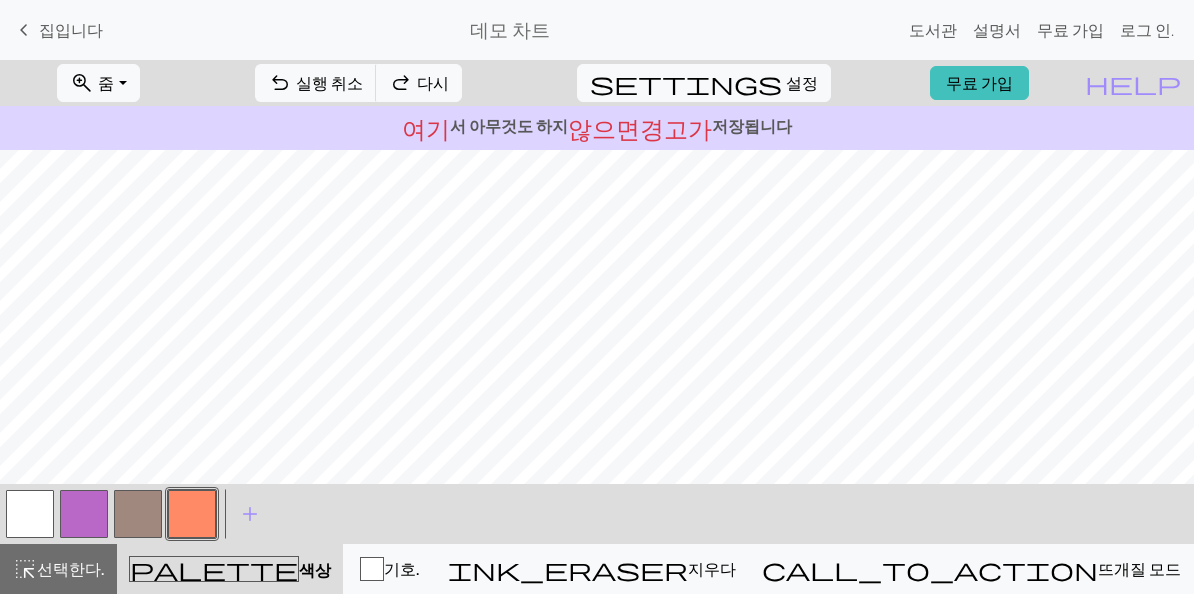 click on "undo 실행 취소 실행 취소" at bounding box center (316, 83) 